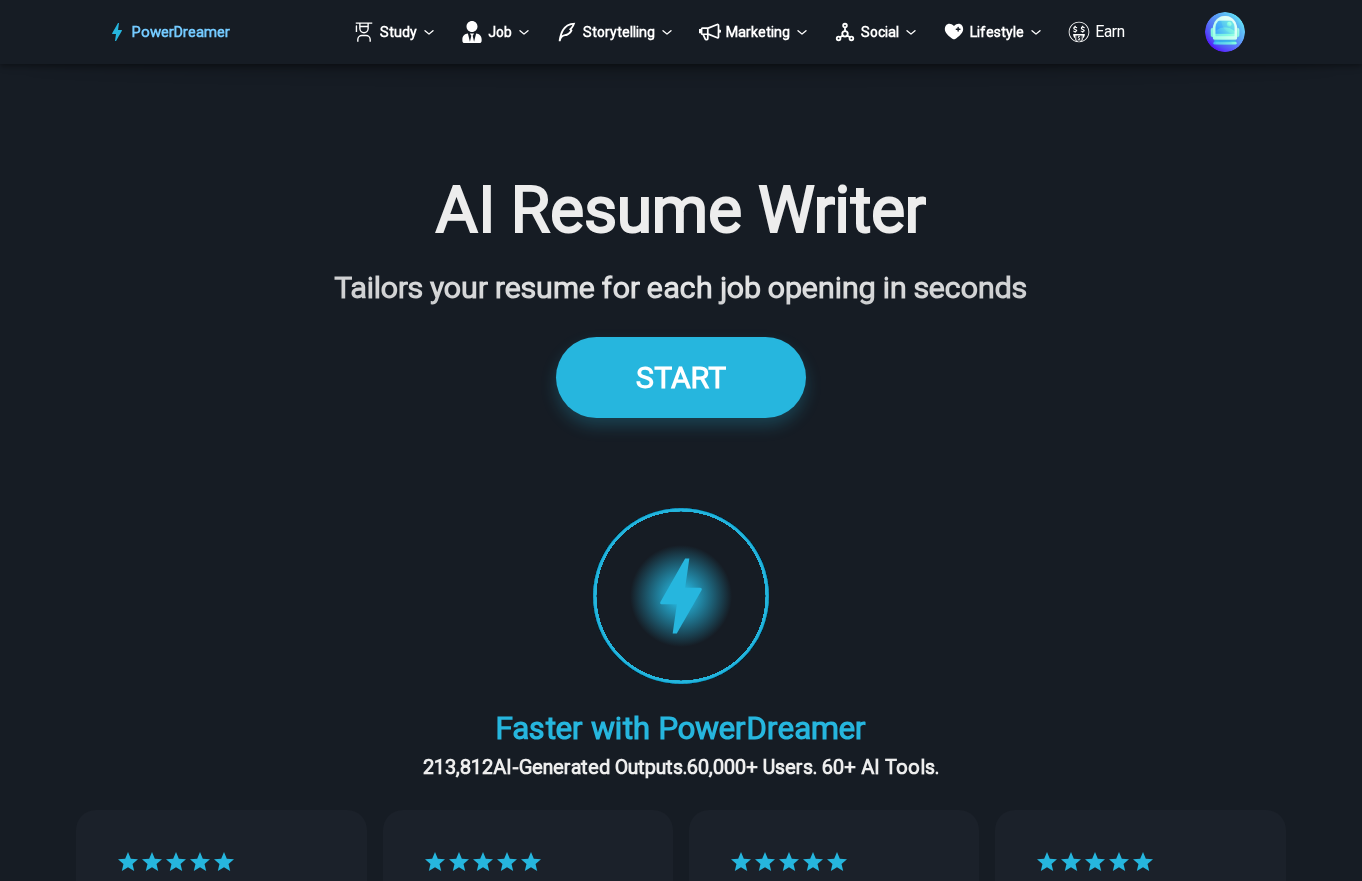 scroll, scrollTop: 3228, scrollLeft: 0, axis: vertical 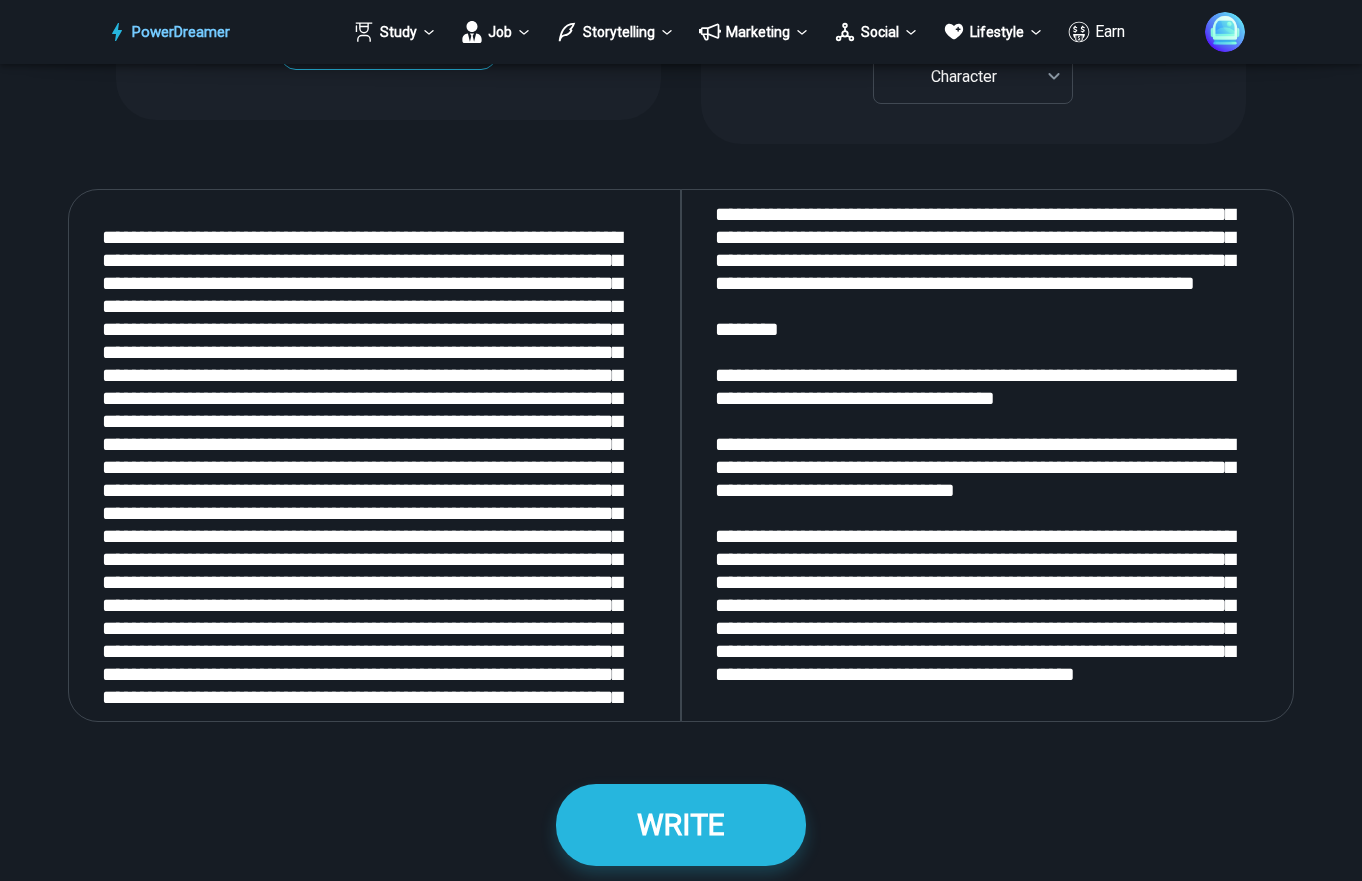 click at bounding box center (374, 456) 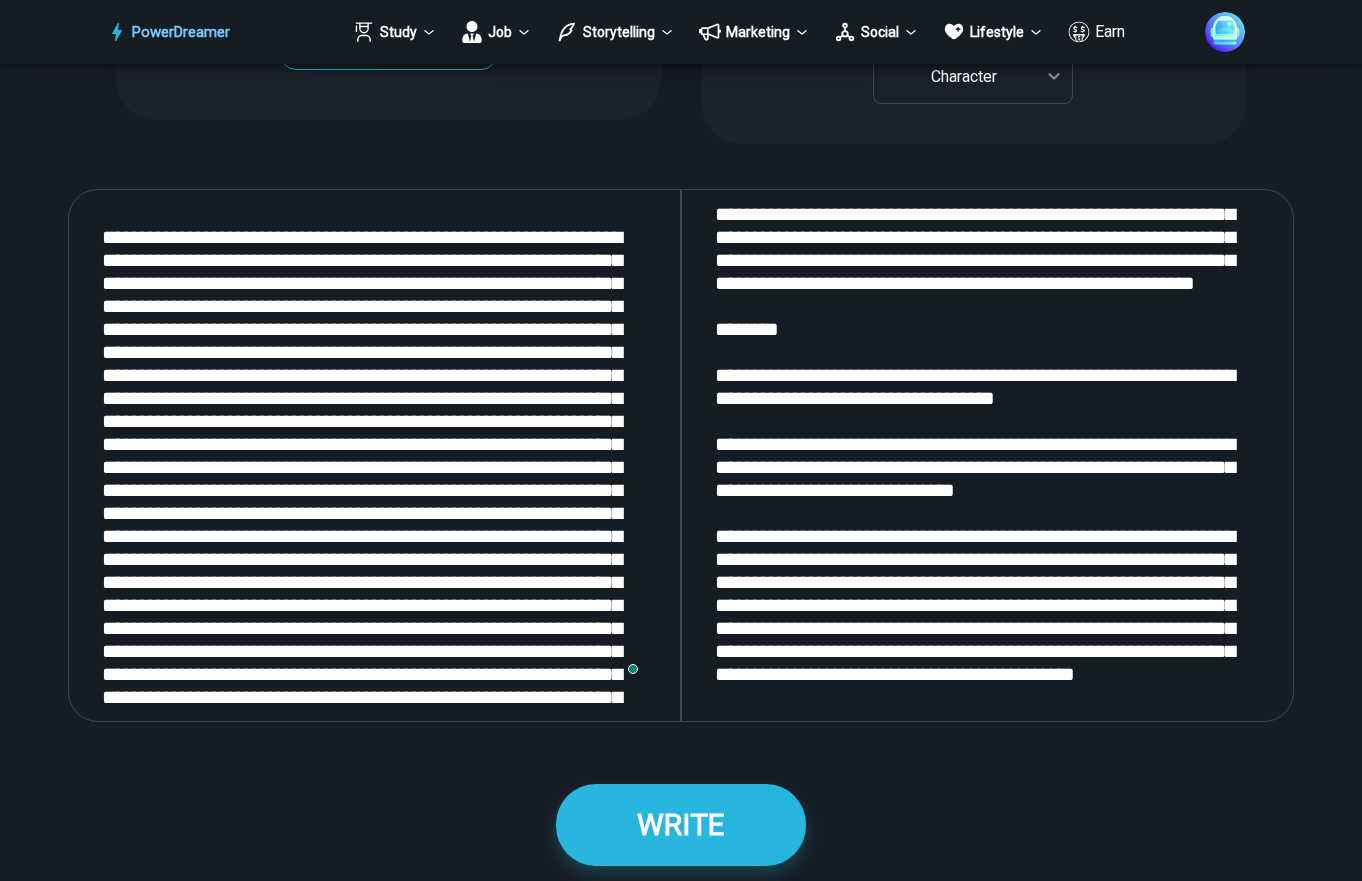 click at bounding box center [374, 456] 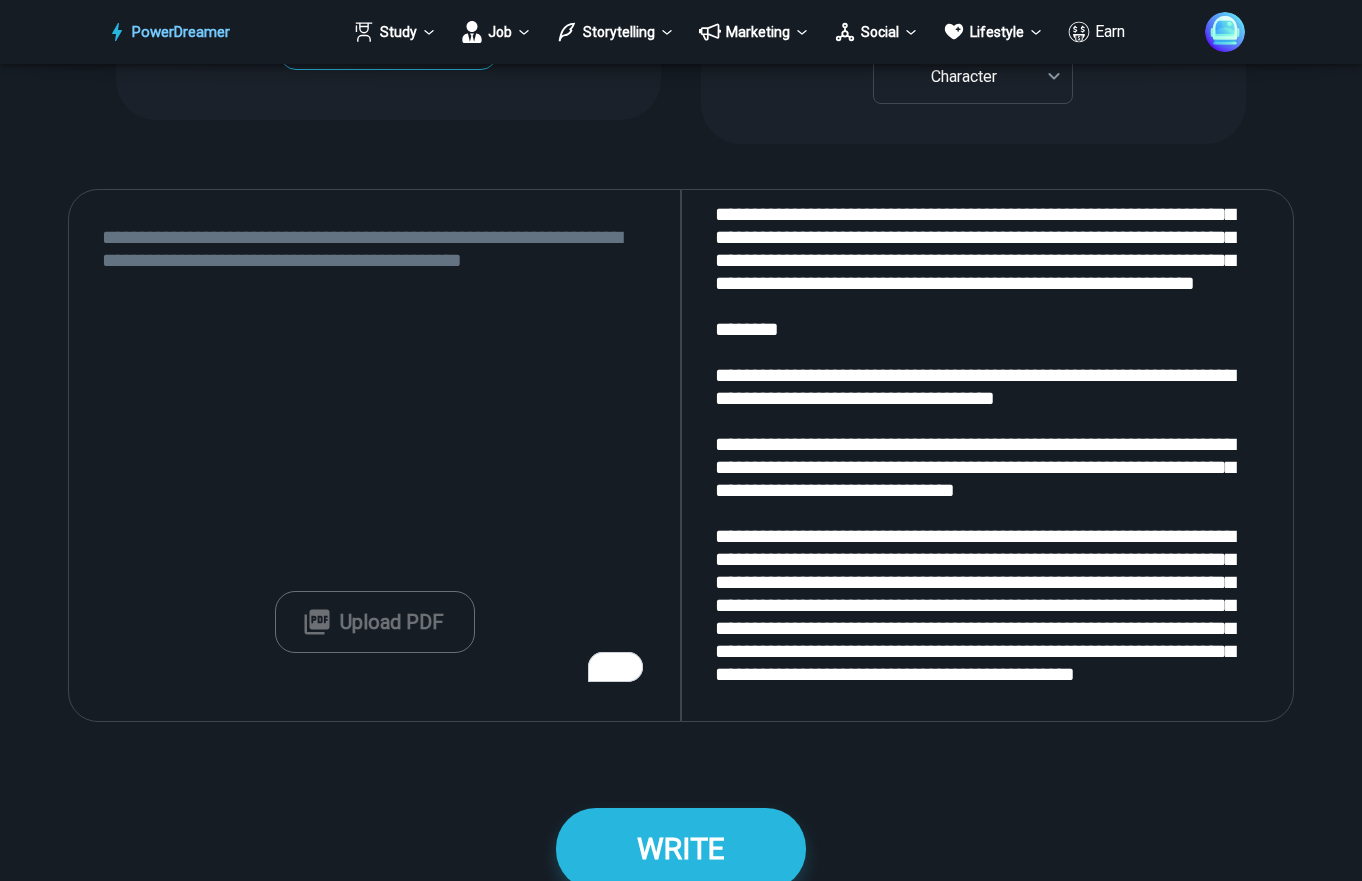type 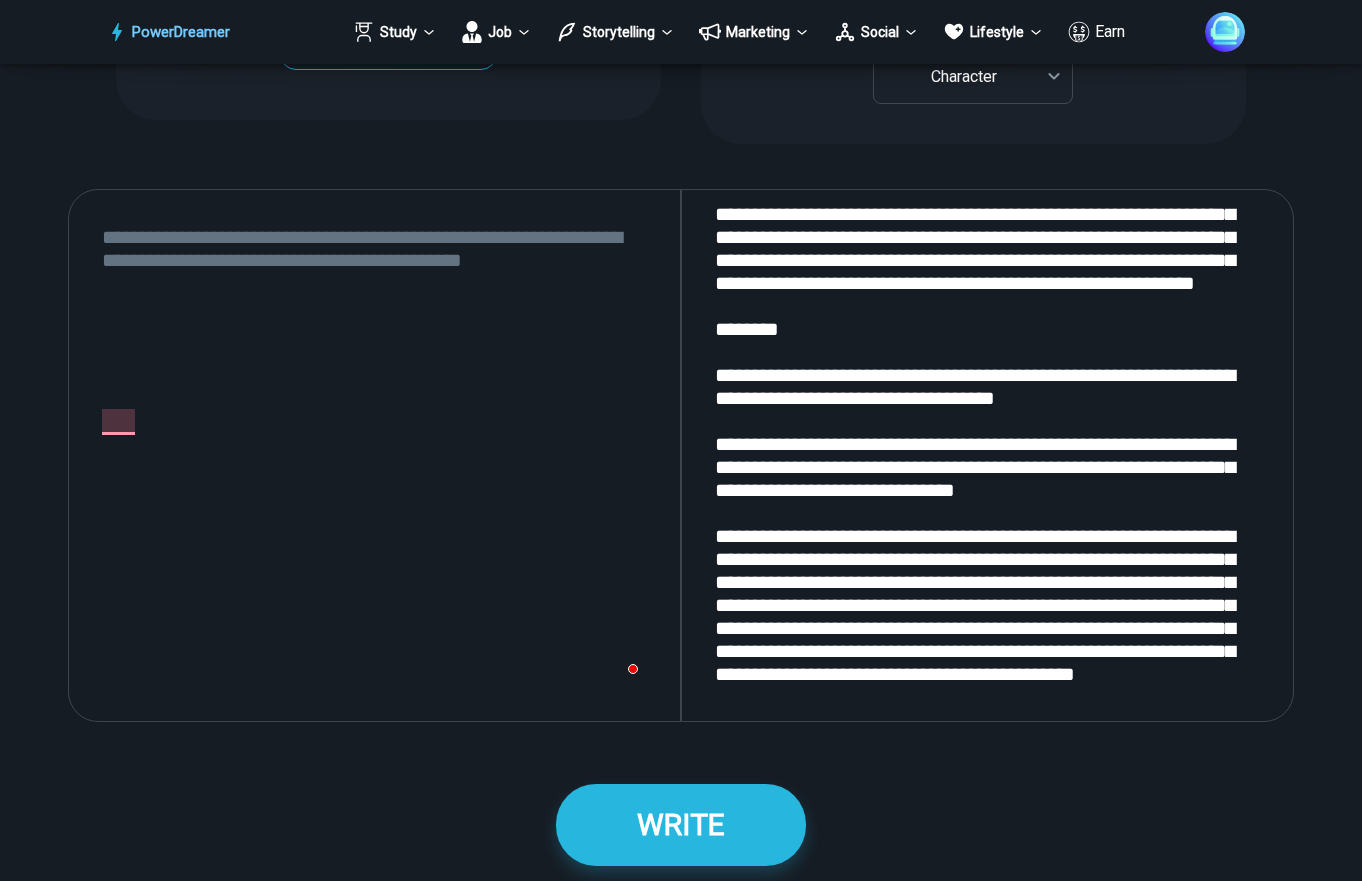 scroll, scrollTop: 1357, scrollLeft: 0, axis: vertical 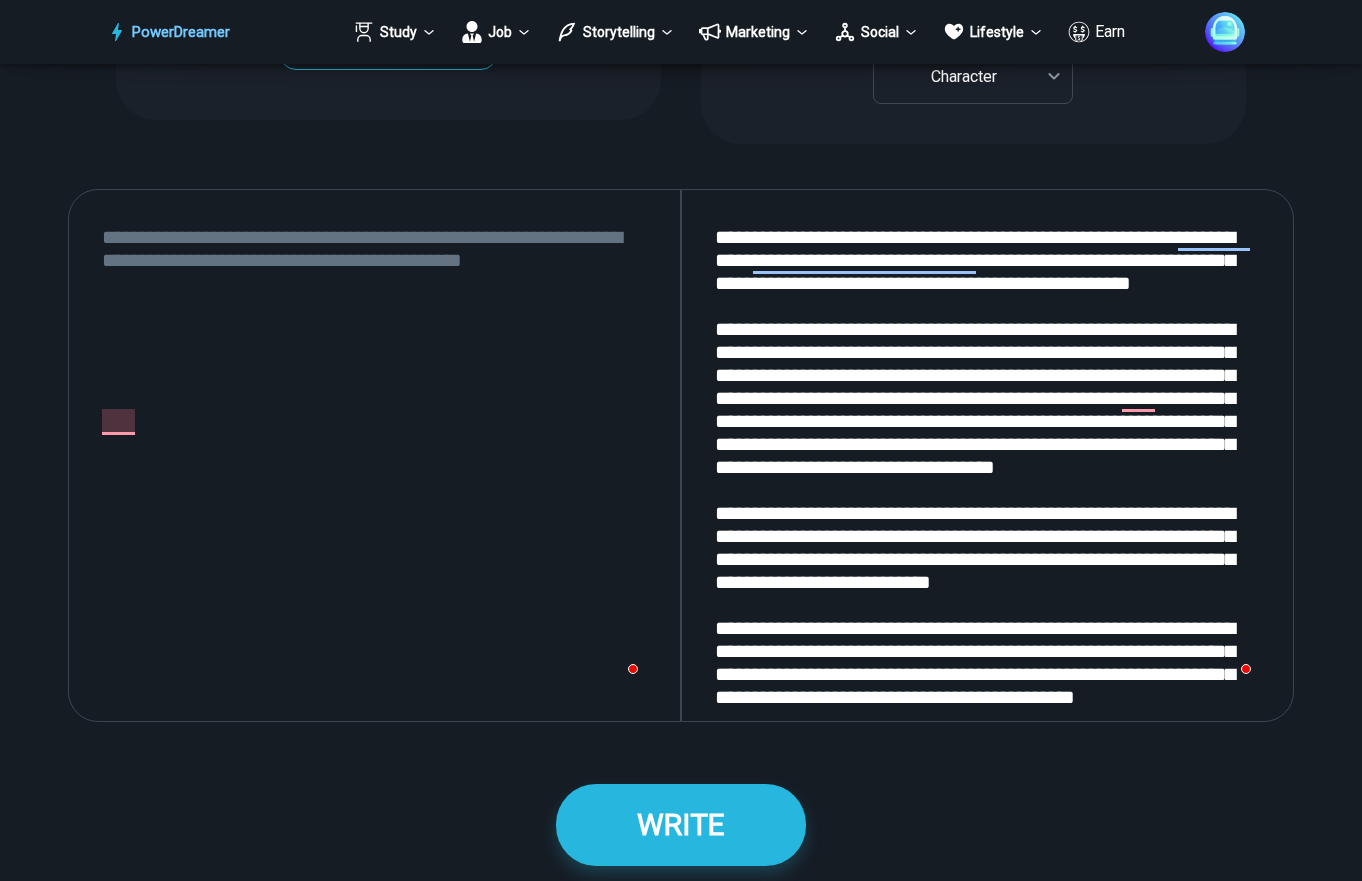 drag, startPoint x: 1092, startPoint y: 679, endPoint x: 679, endPoint y: 158, distance: 664.8383 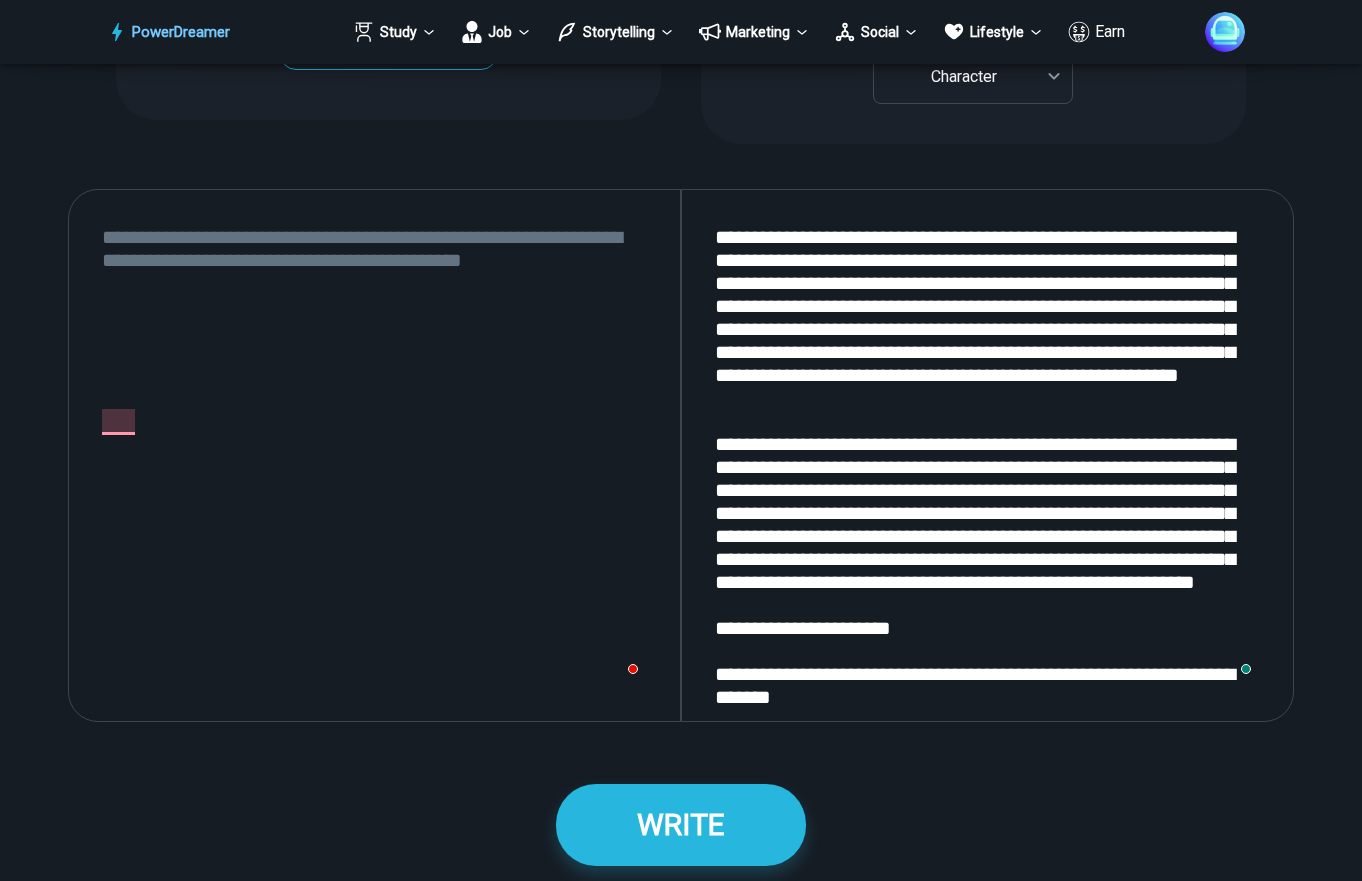 scroll, scrollTop: 1268, scrollLeft: 0, axis: vertical 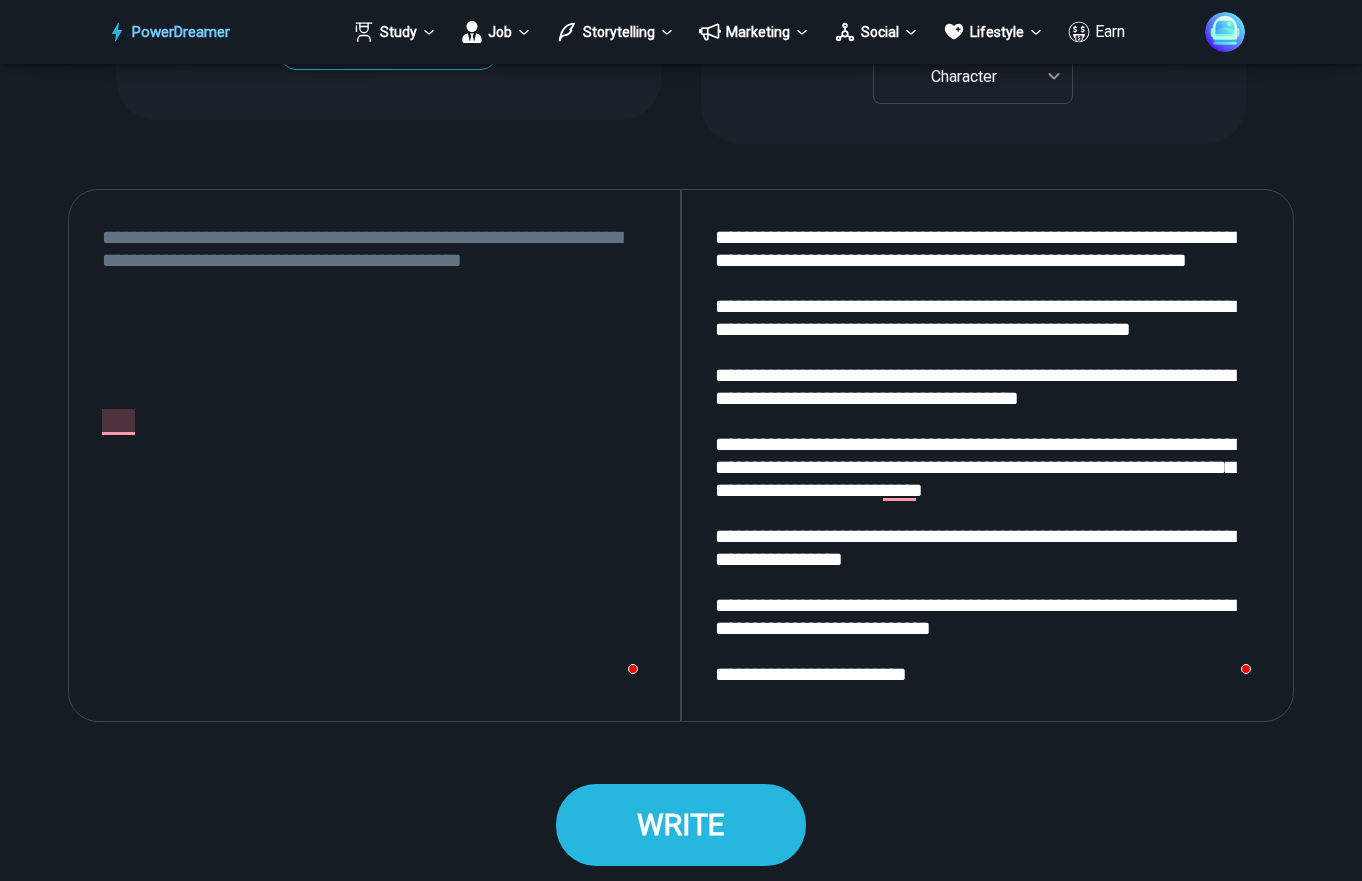 type on "**********" 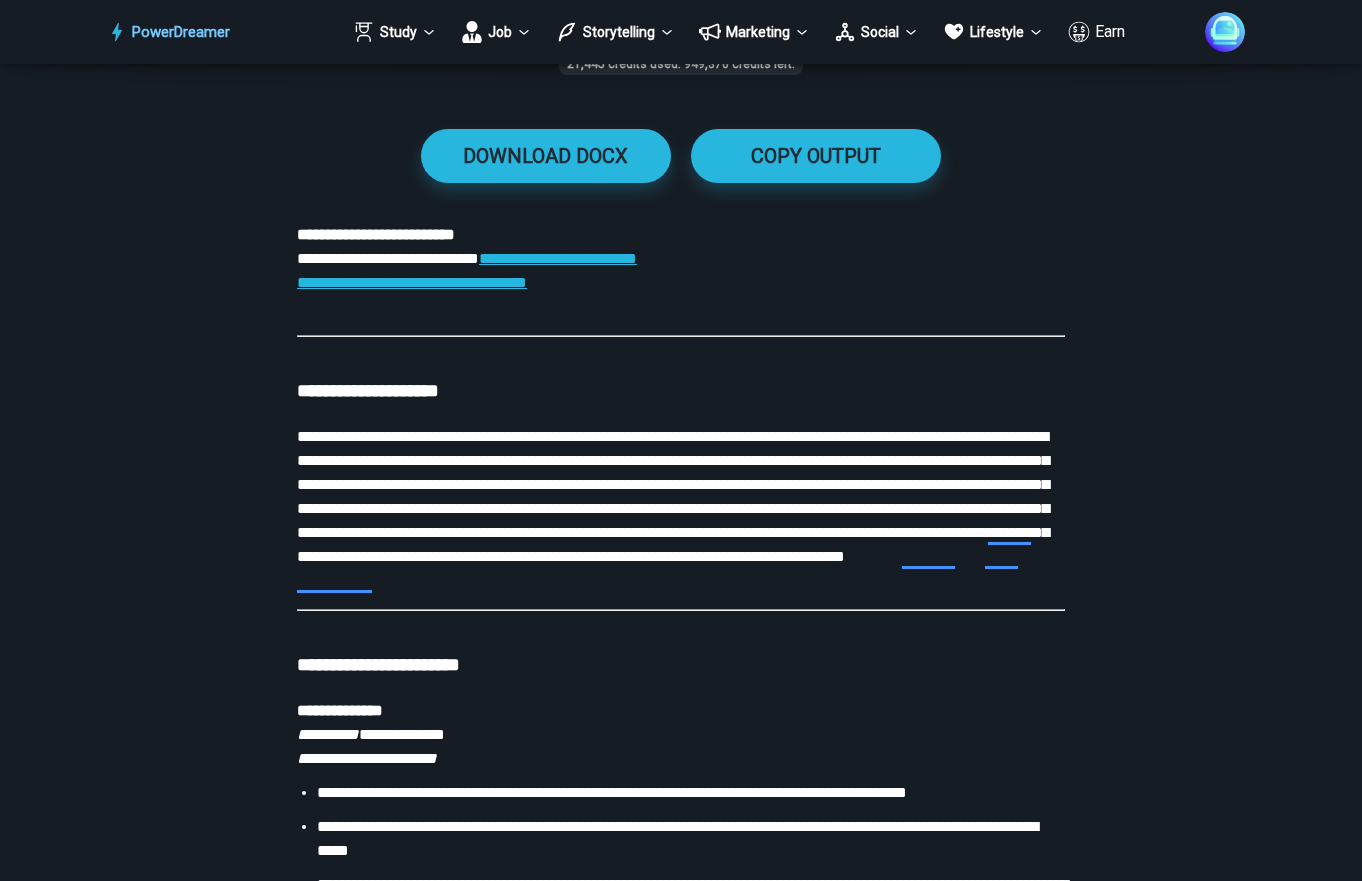 scroll, scrollTop: 3184, scrollLeft: 0, axis: vertical 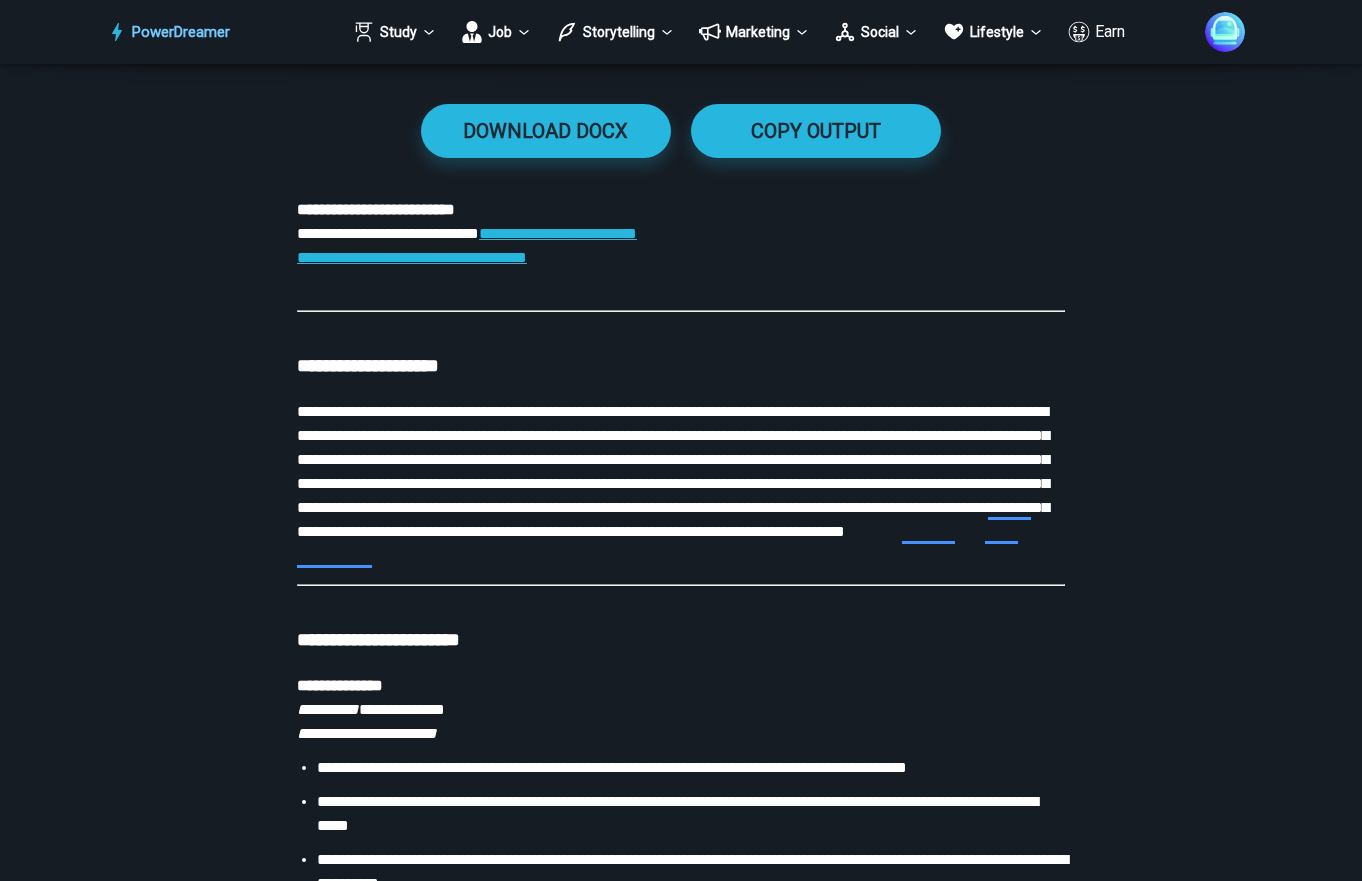 click on "**********" at bounding box center [673, 471] 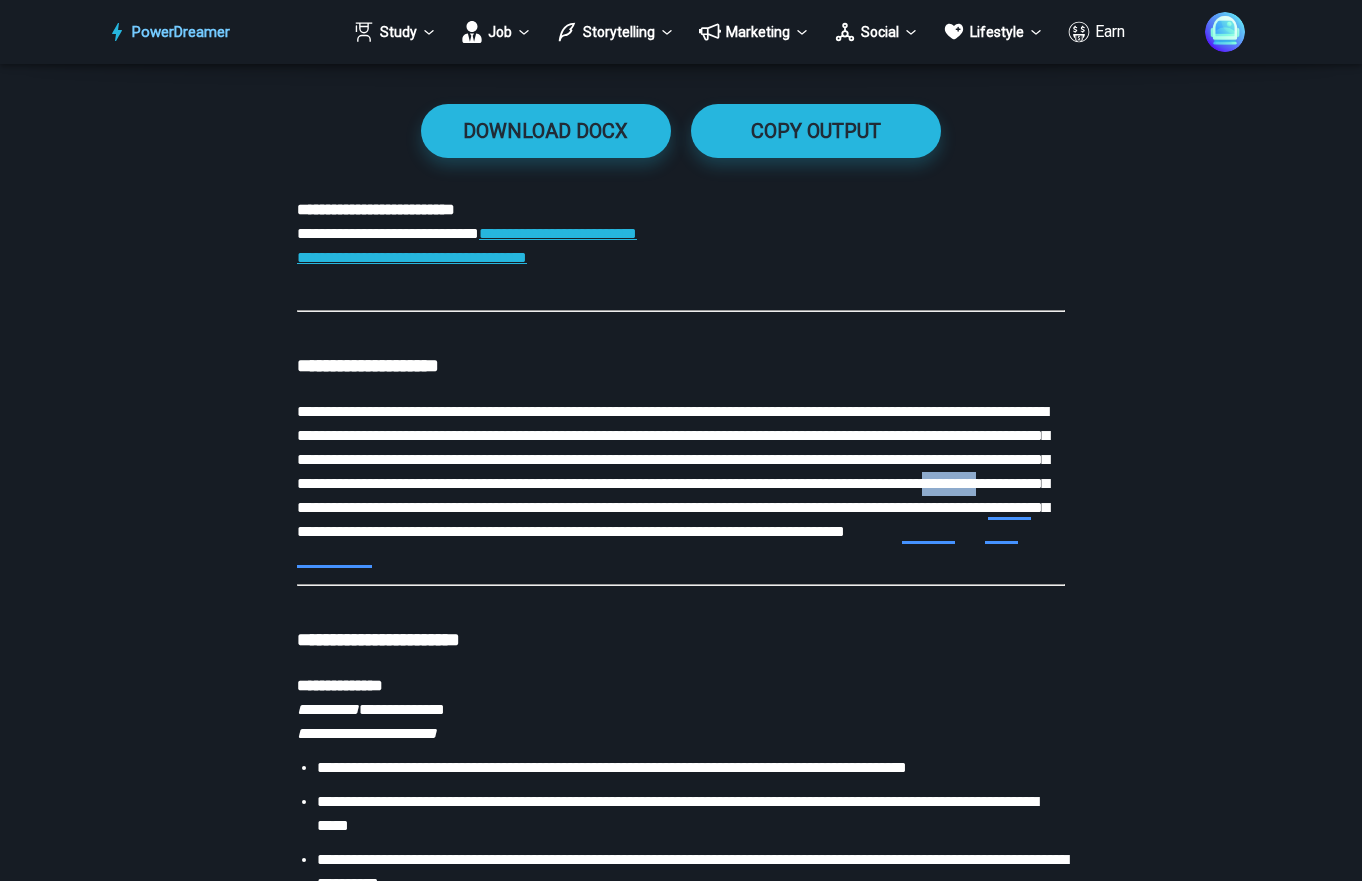 click on "**********" at bounding box center [673, 471] 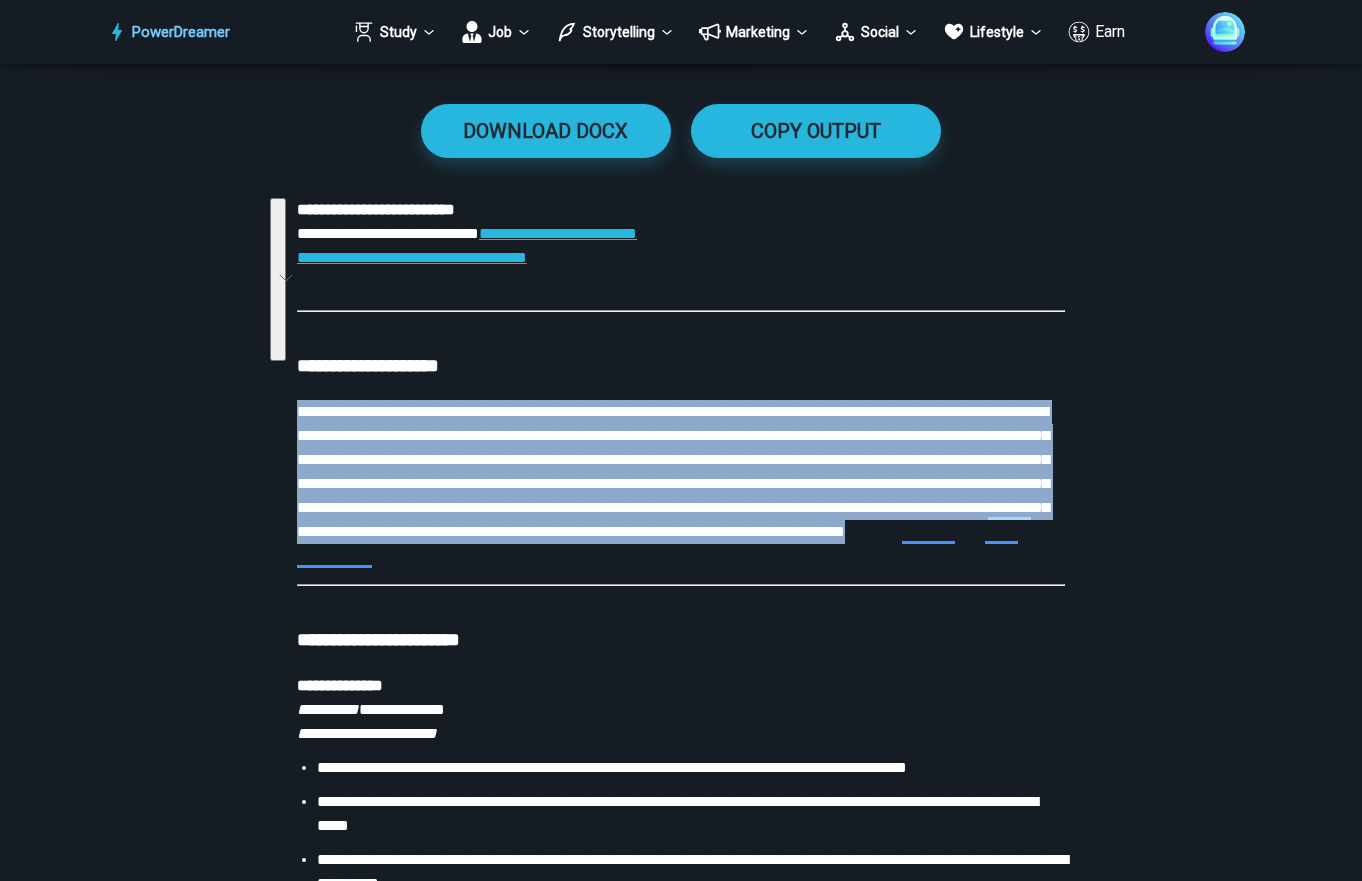 copy on "**********" 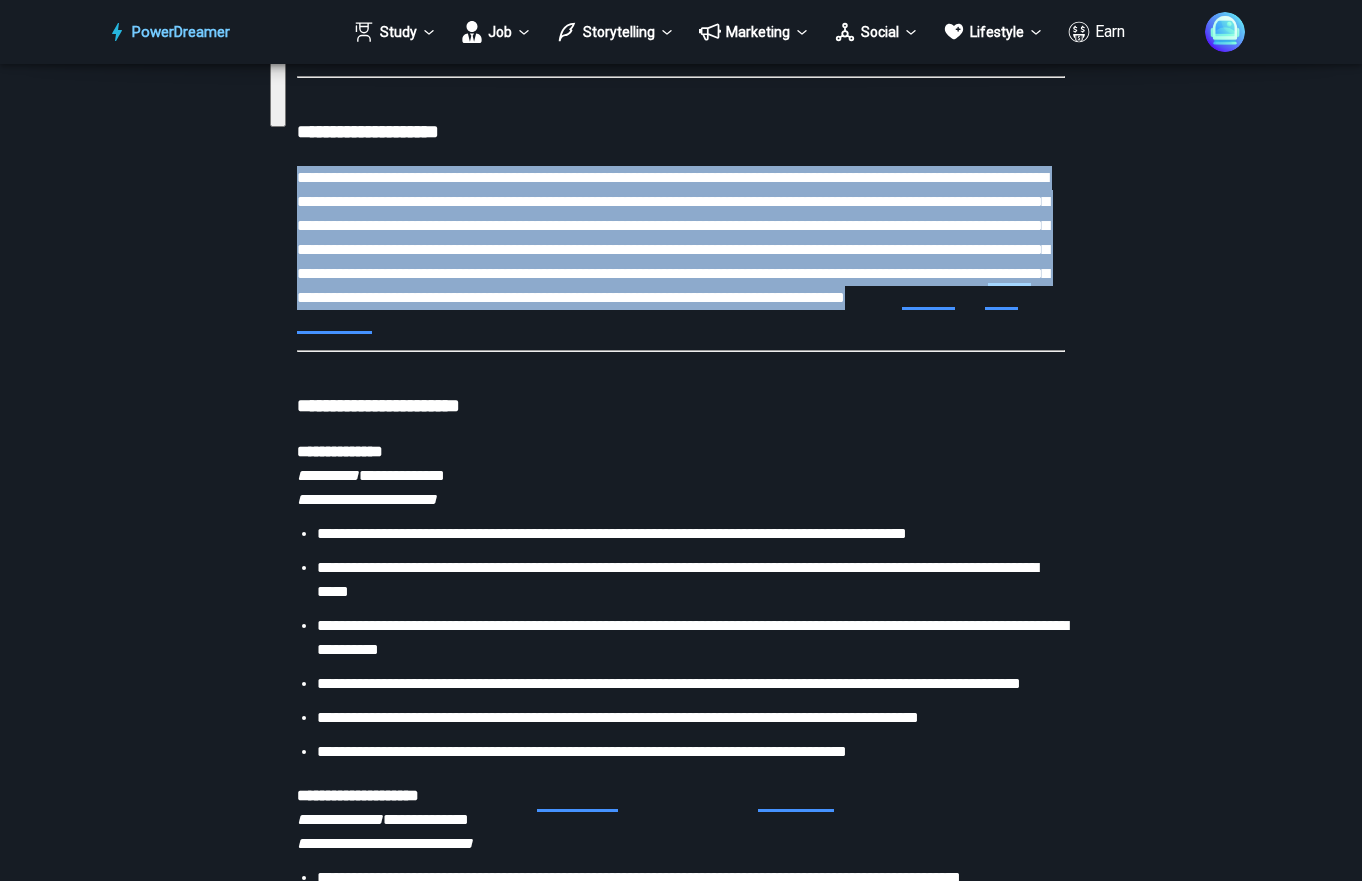 scroll, scrollTop: 3531, scrollLeft: 0, axis: vertical 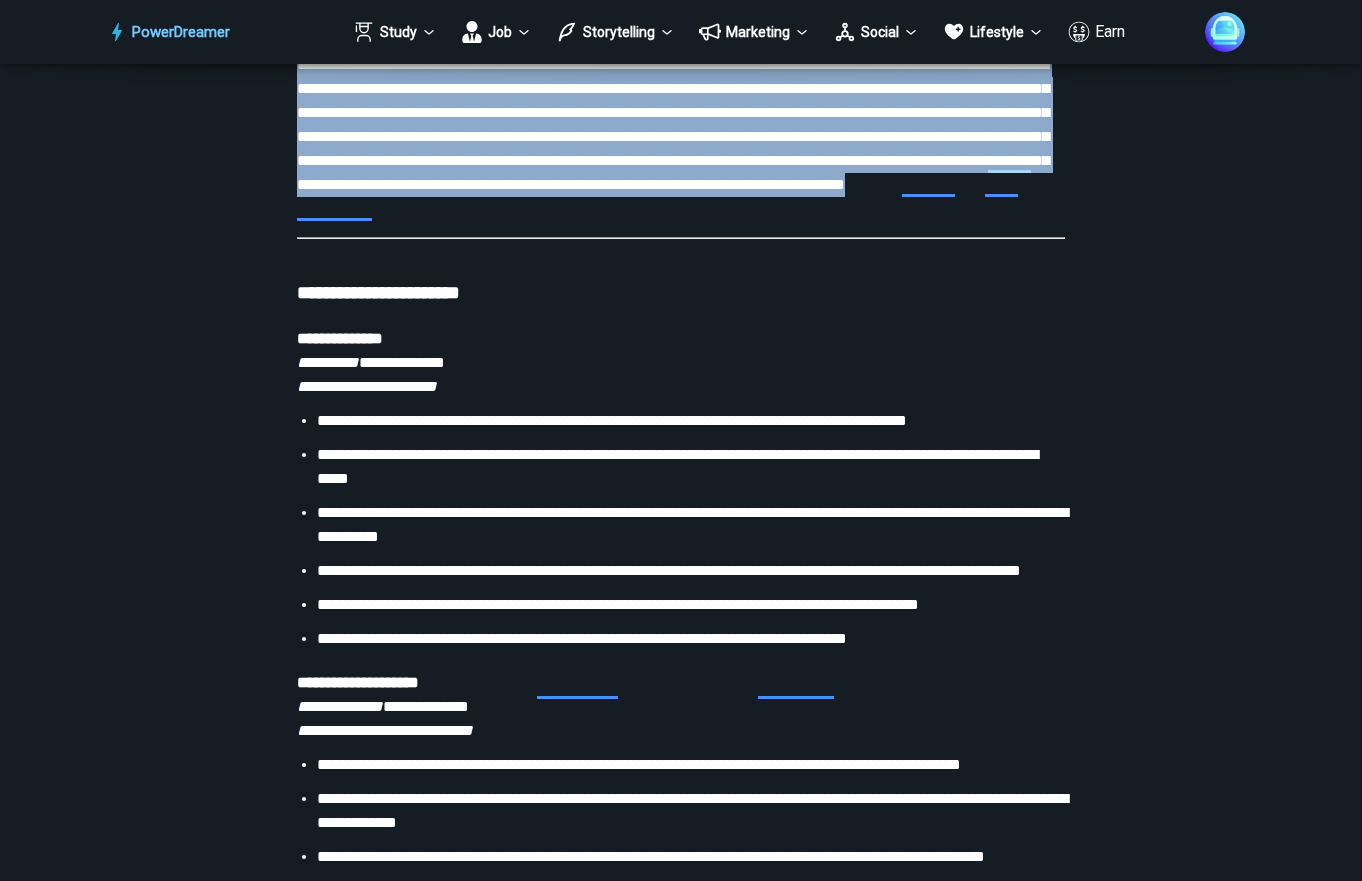 click on "**********" at bounding box center [681, 363] 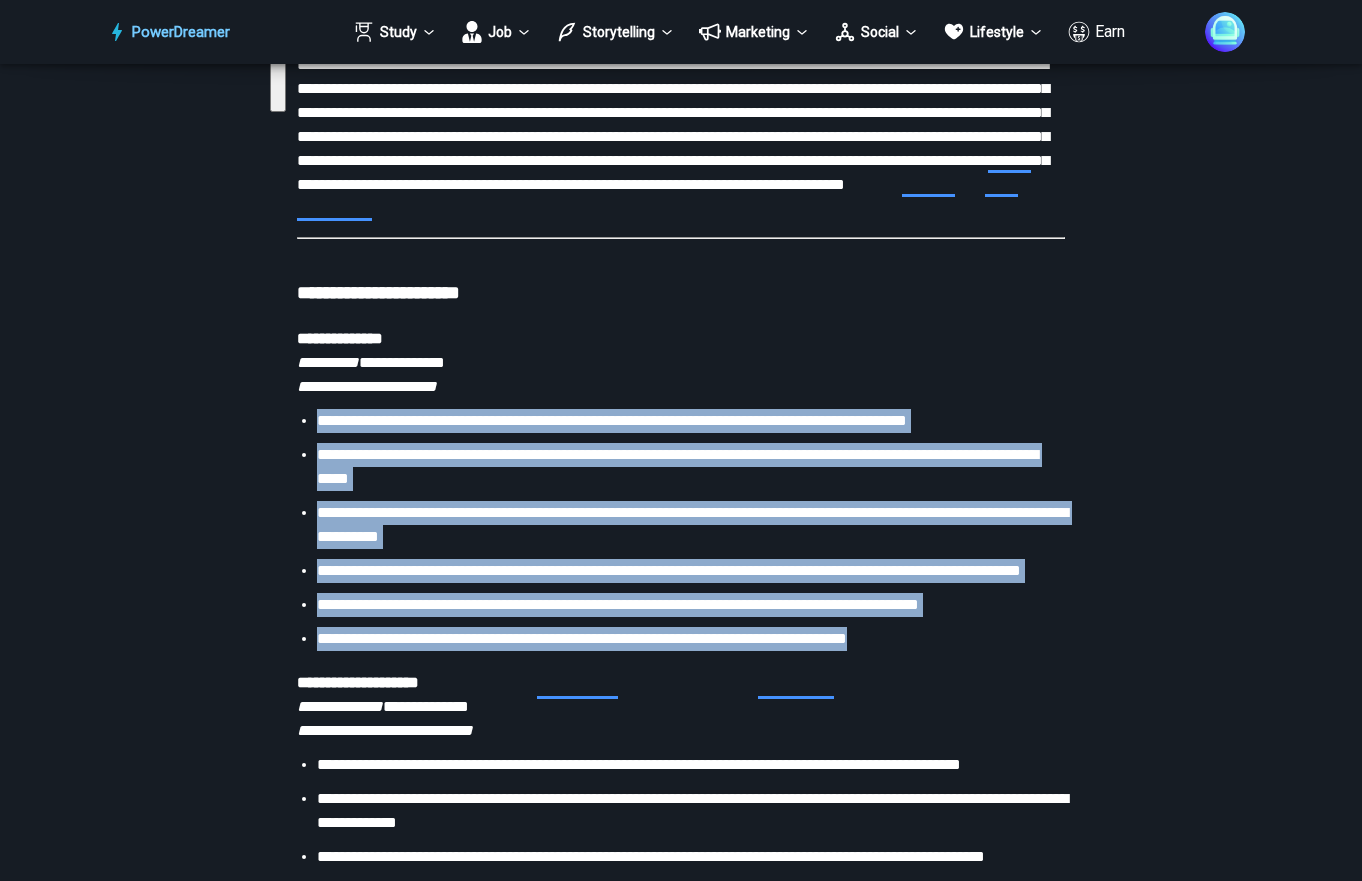 drag, startPoint x: 934, startPoint y: 688, endPoint x: 312, endPoint y: 441, distance: 669.2481 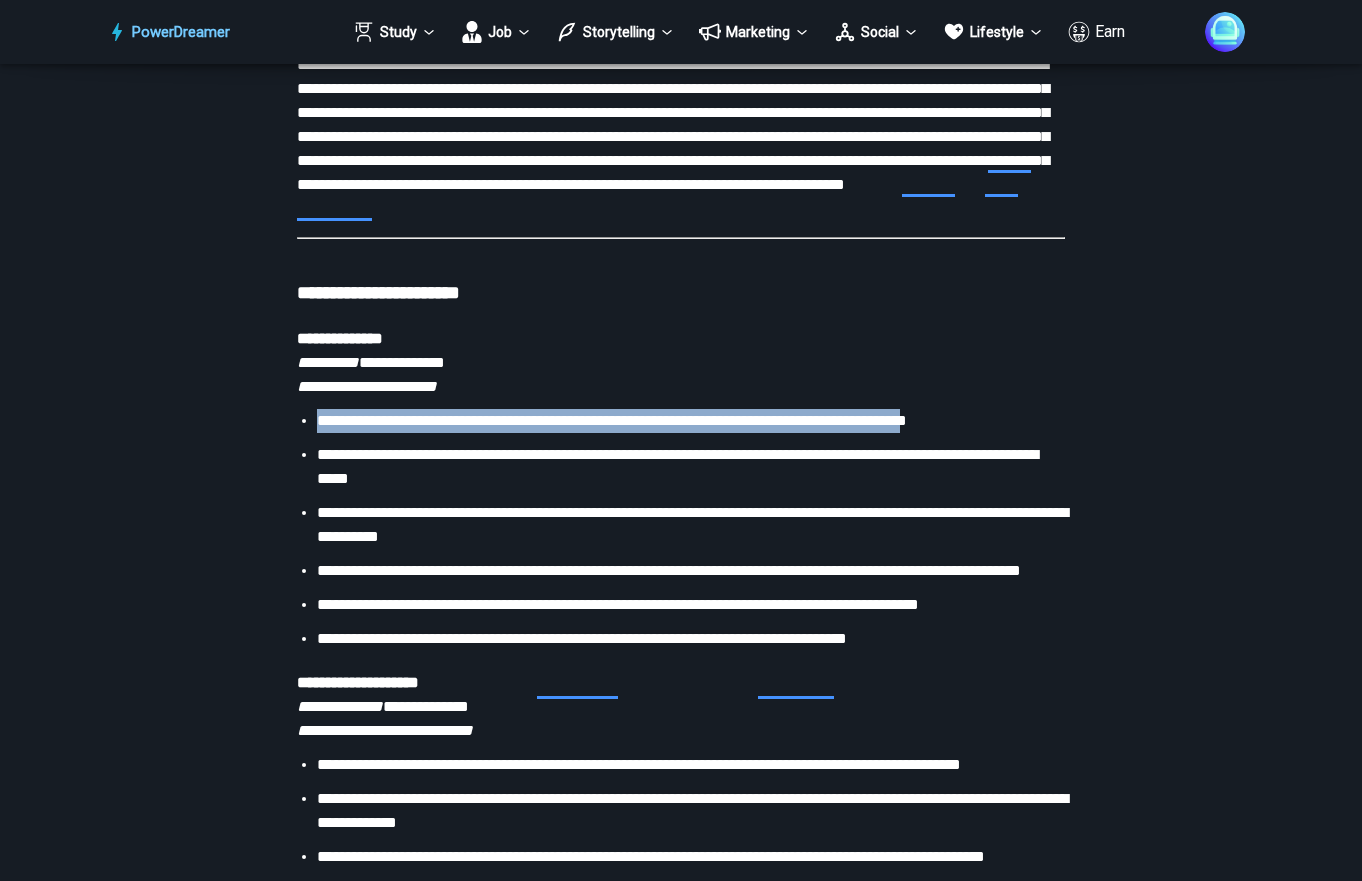 drag, startPoint x: 987, startPoint y: 447, endPoint x: 320, endPoint y: 448, distance: 667.00073 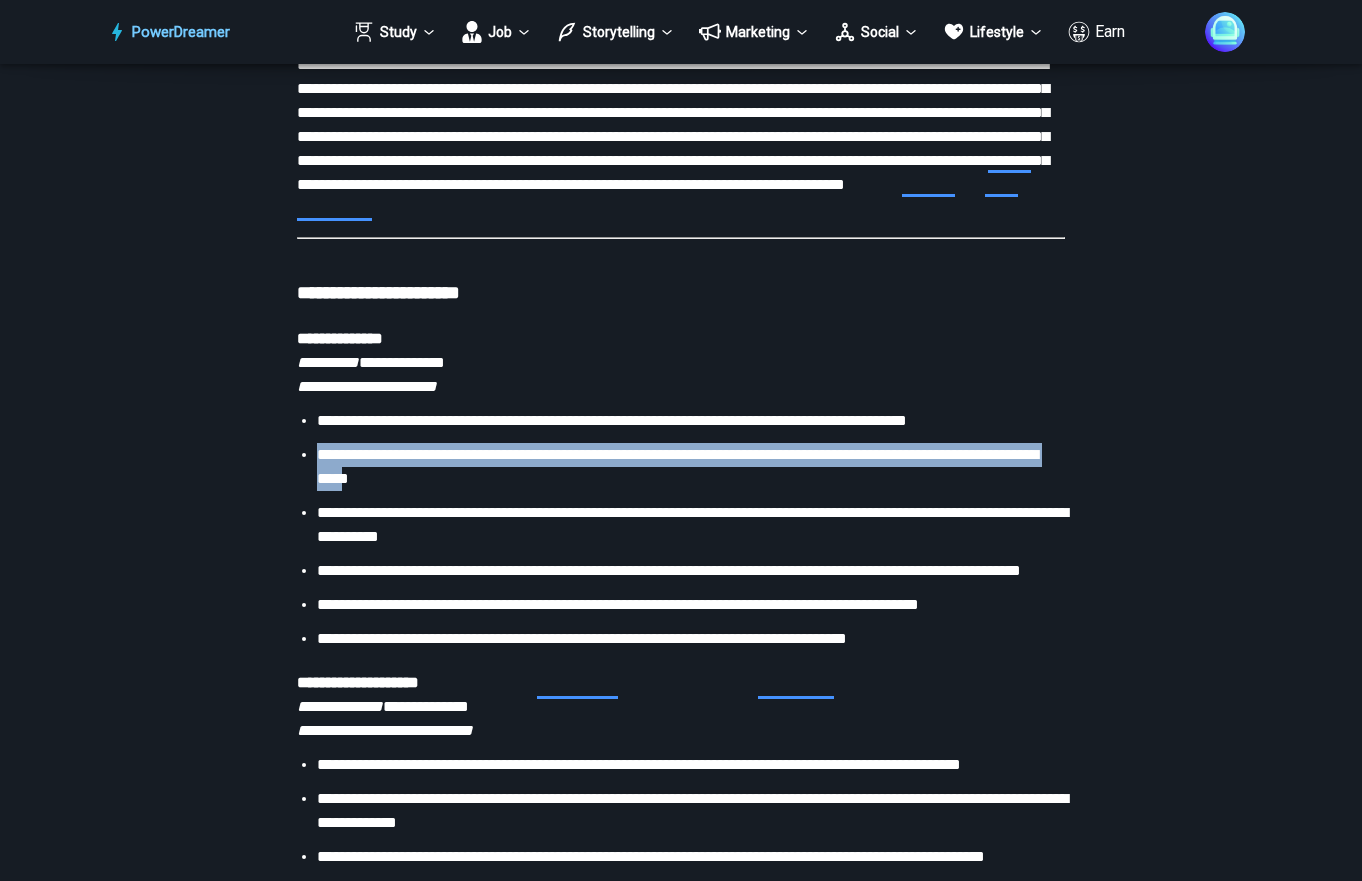 drag, startPoint x: 319, startPoint y: 480, endPoint x: 476, endPoint y: 505, distance: 158.97798 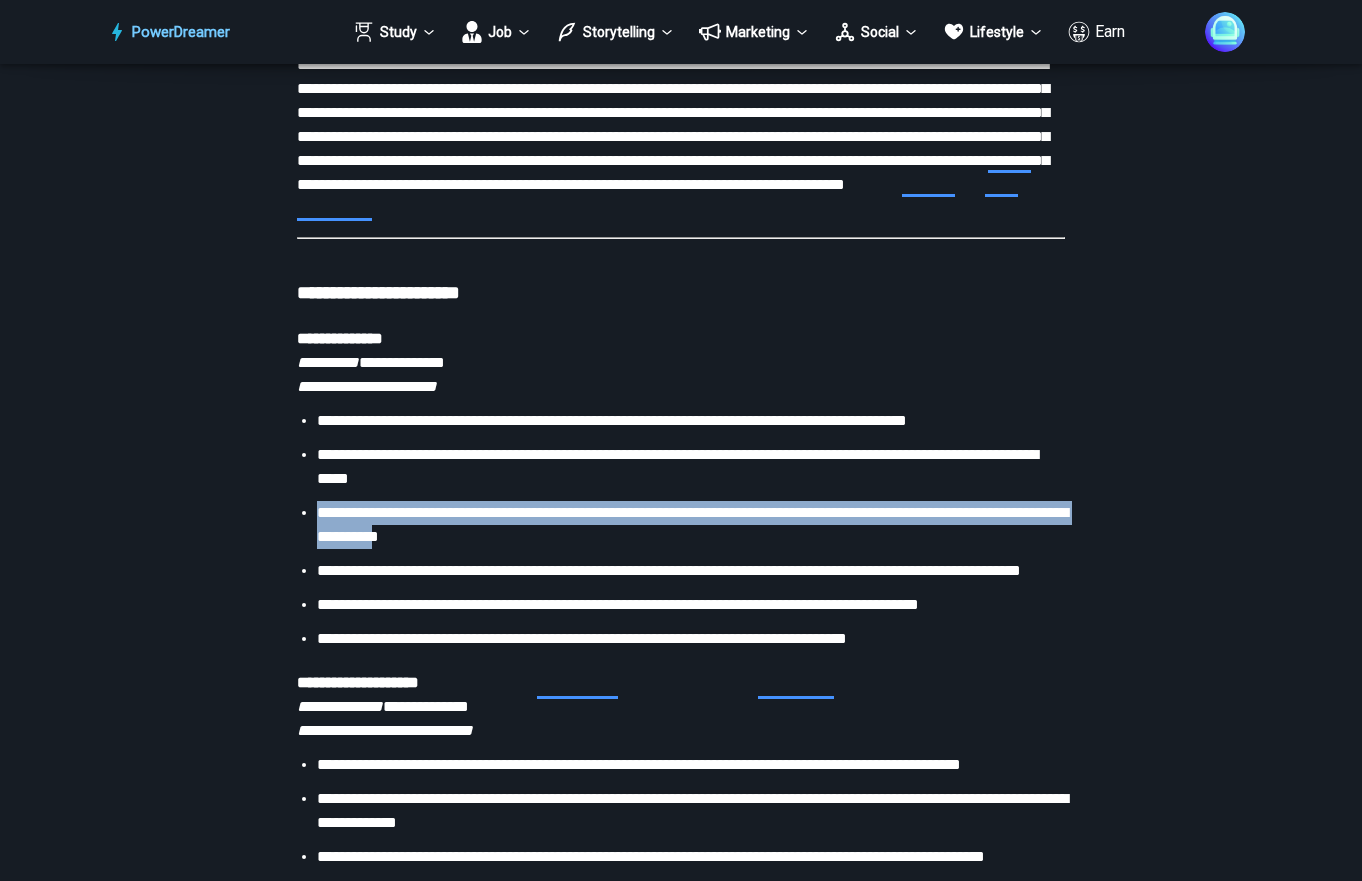 drag, startPoint x: 319, startPoint y: 538, endPoint x: 522, endPoint y: 556, distance: 203.79646 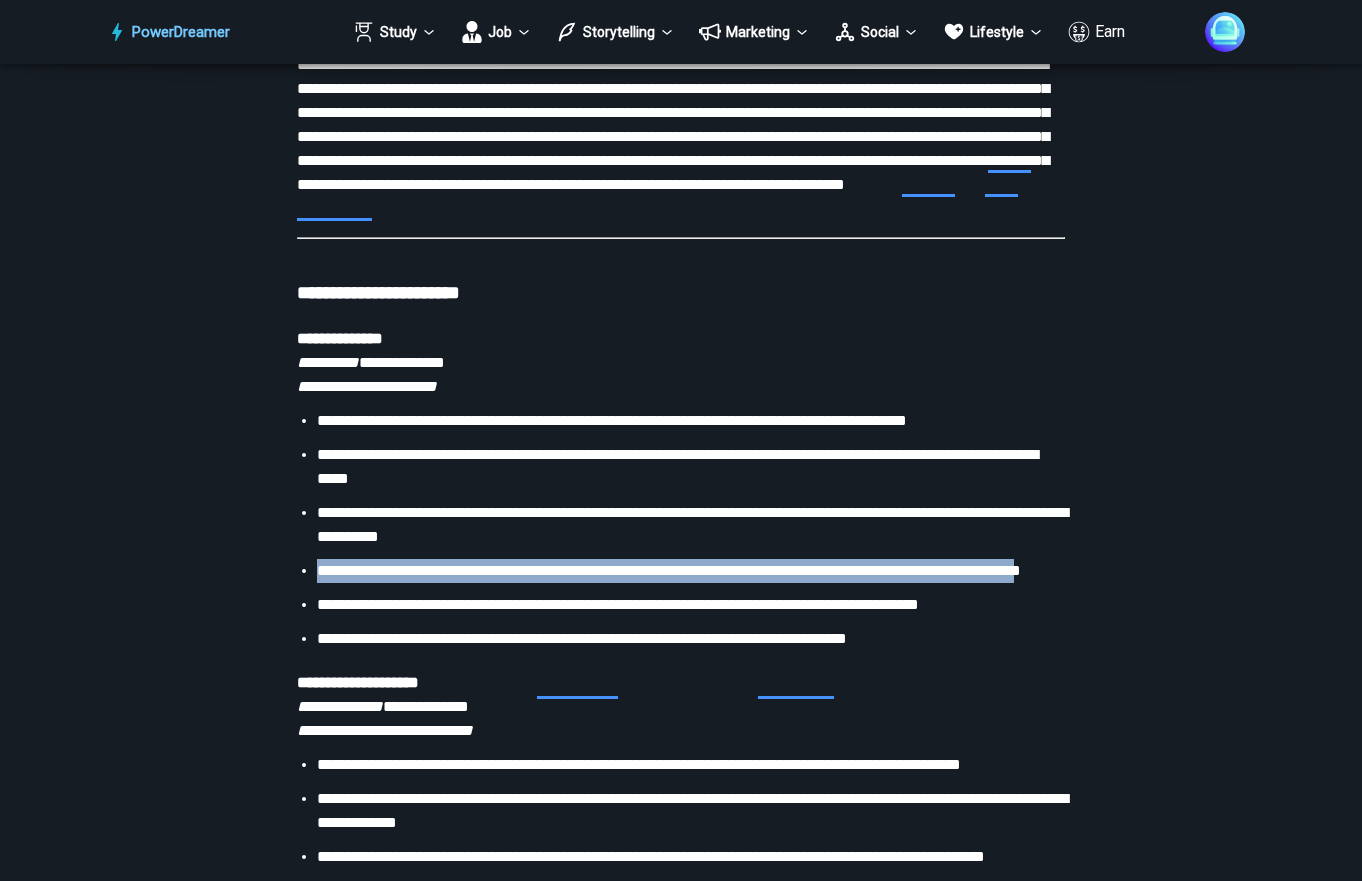 drag, startPoint x: 319, startPoint y: 594, endPoint x: 389, endPoint y: 611, distance: 72.03471 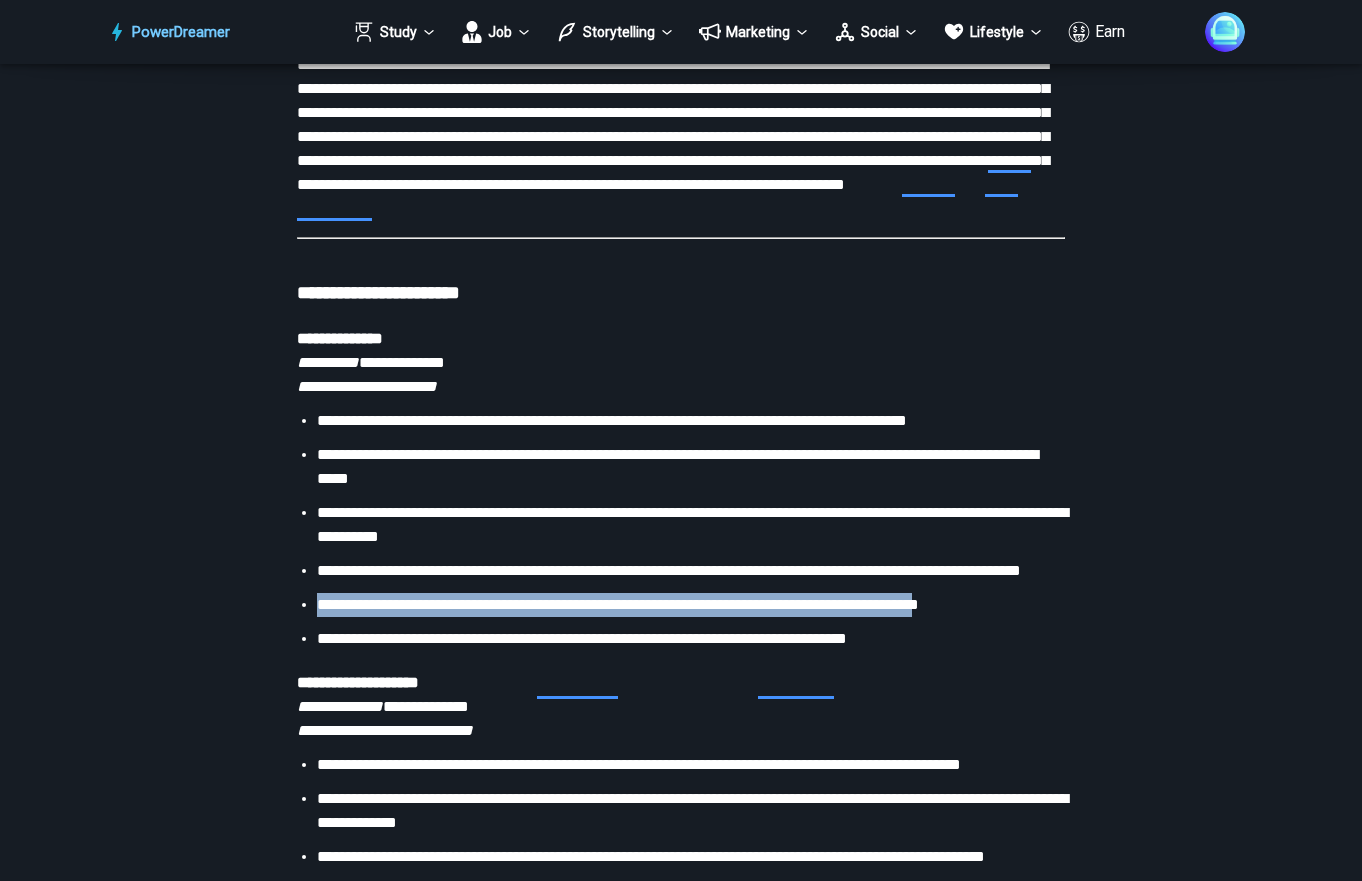 drag, startPoint x: 320, startPoint y: 655, endPoint x: 1045, endPoint y: 657, distance: 725.00275 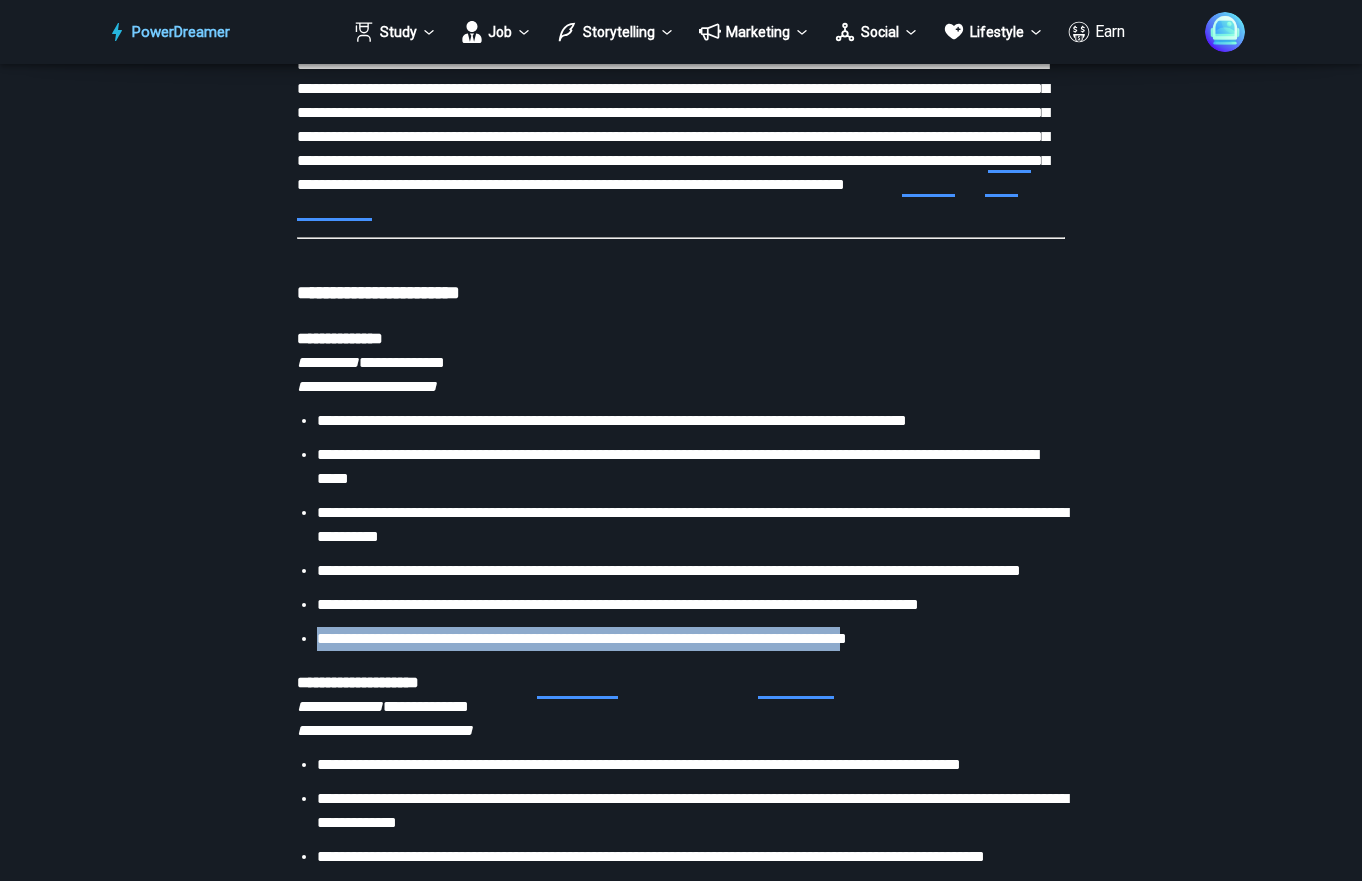 drag, startPoint x: 317, startPoint y: 686, endPoint x: 926, endPoint y: 687, distance: 609.0008 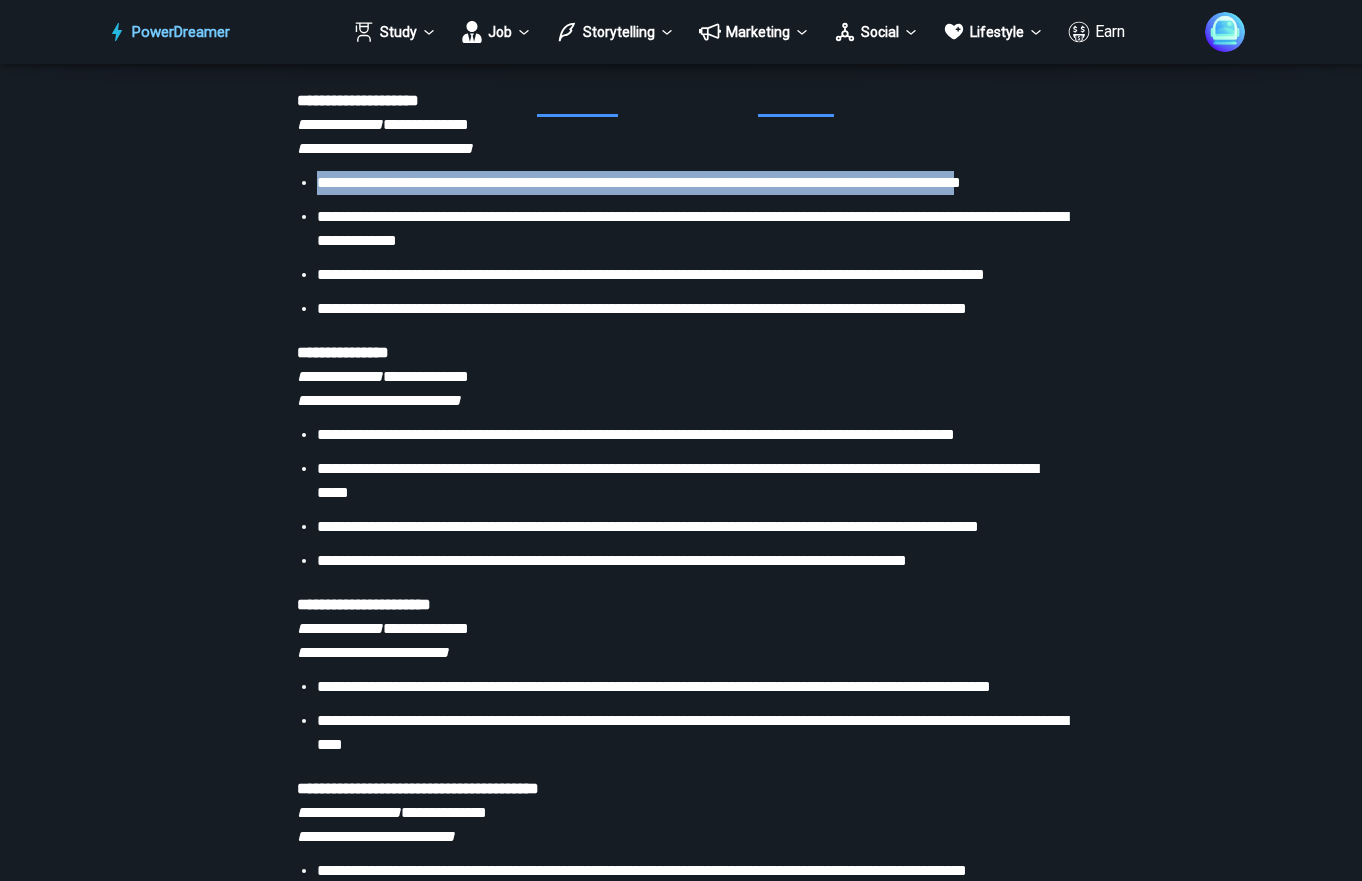 drag, startPoint x: 318, startPoint y: 234, endPoint x: 390, endPoint y: 250, distance: 73.756355 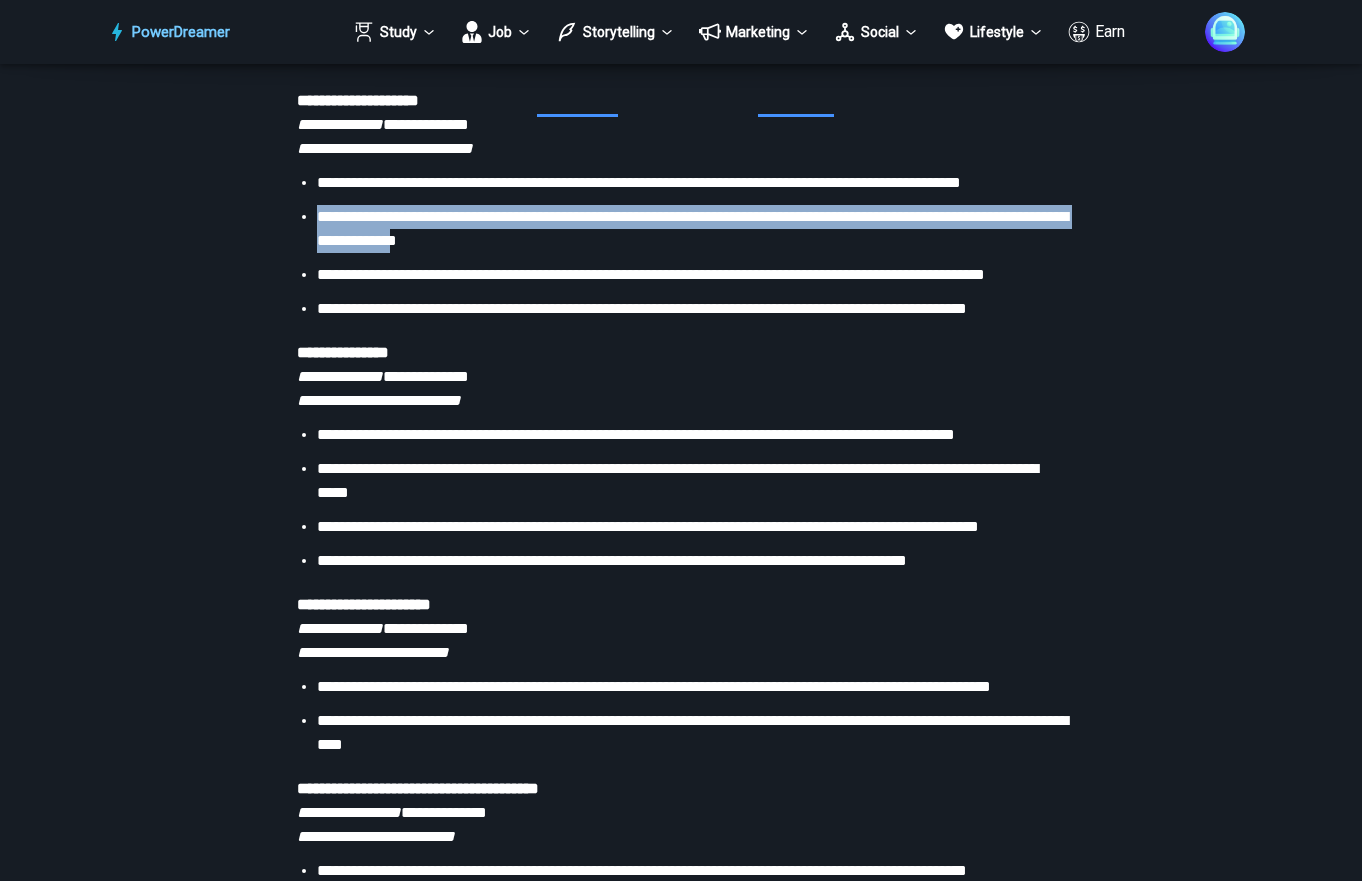 drag, startPoint x: 555, startPoint y: 312, endPoint x: 313, endPoint y: 289, distance: 243.09052 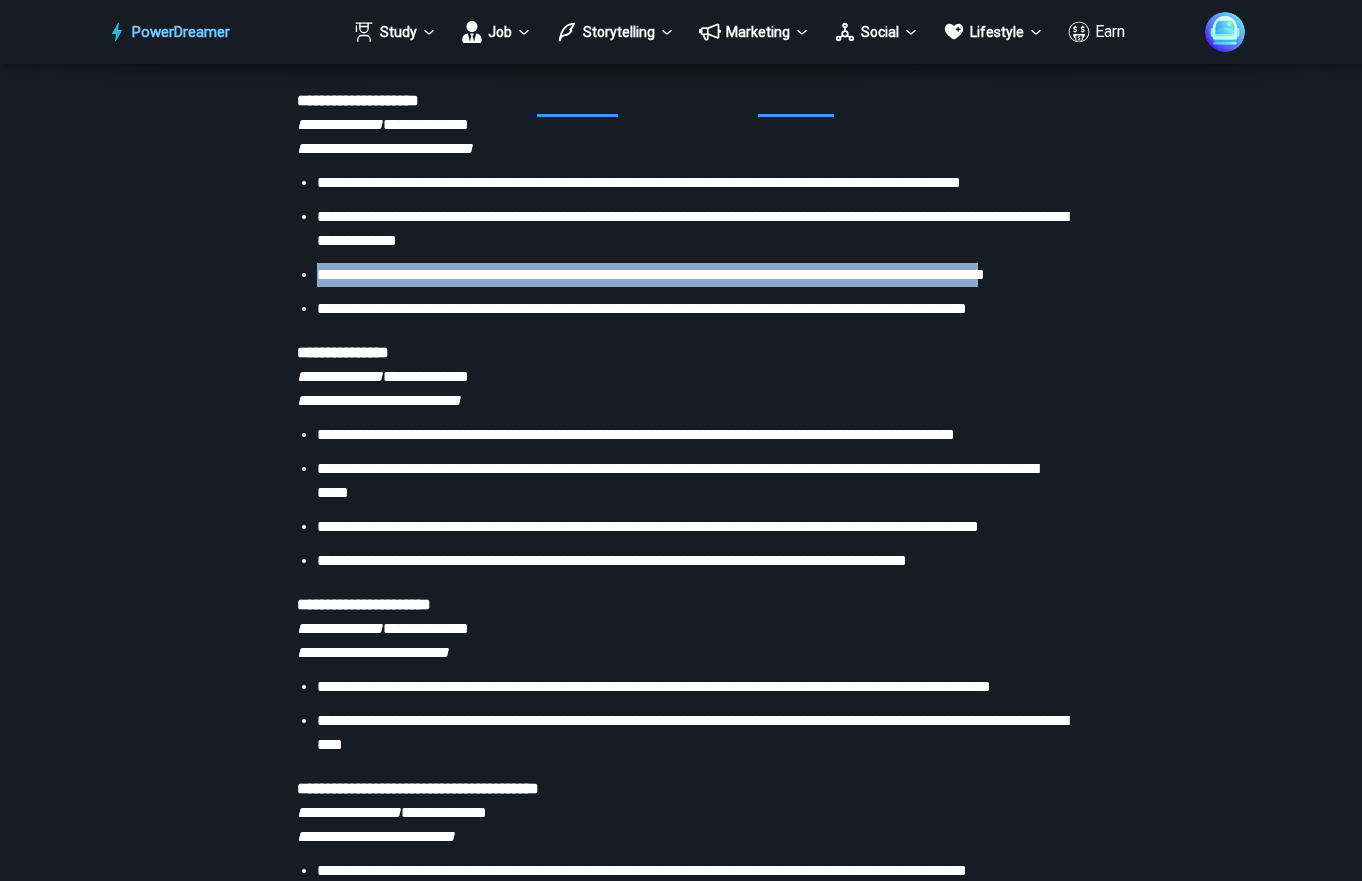 drag, startPoint x: 318, startPoint y: 347, endPoint x: 389, endPoint y: 362, distance: 72.56721 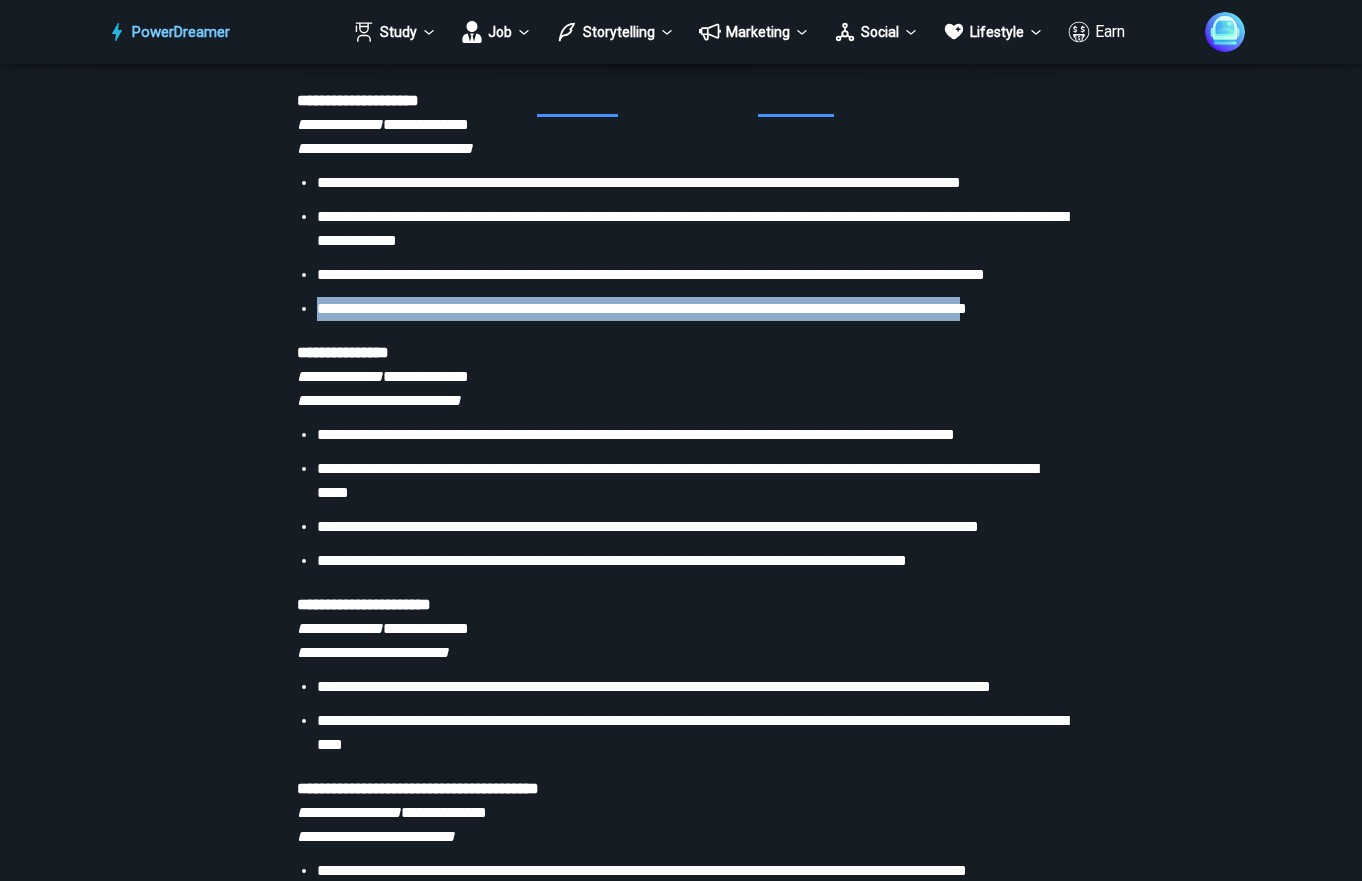 drag, startPoint x: 319, startPoint y: 406, endPoint x: 362, endPoint y: 422, distance: 45.88028 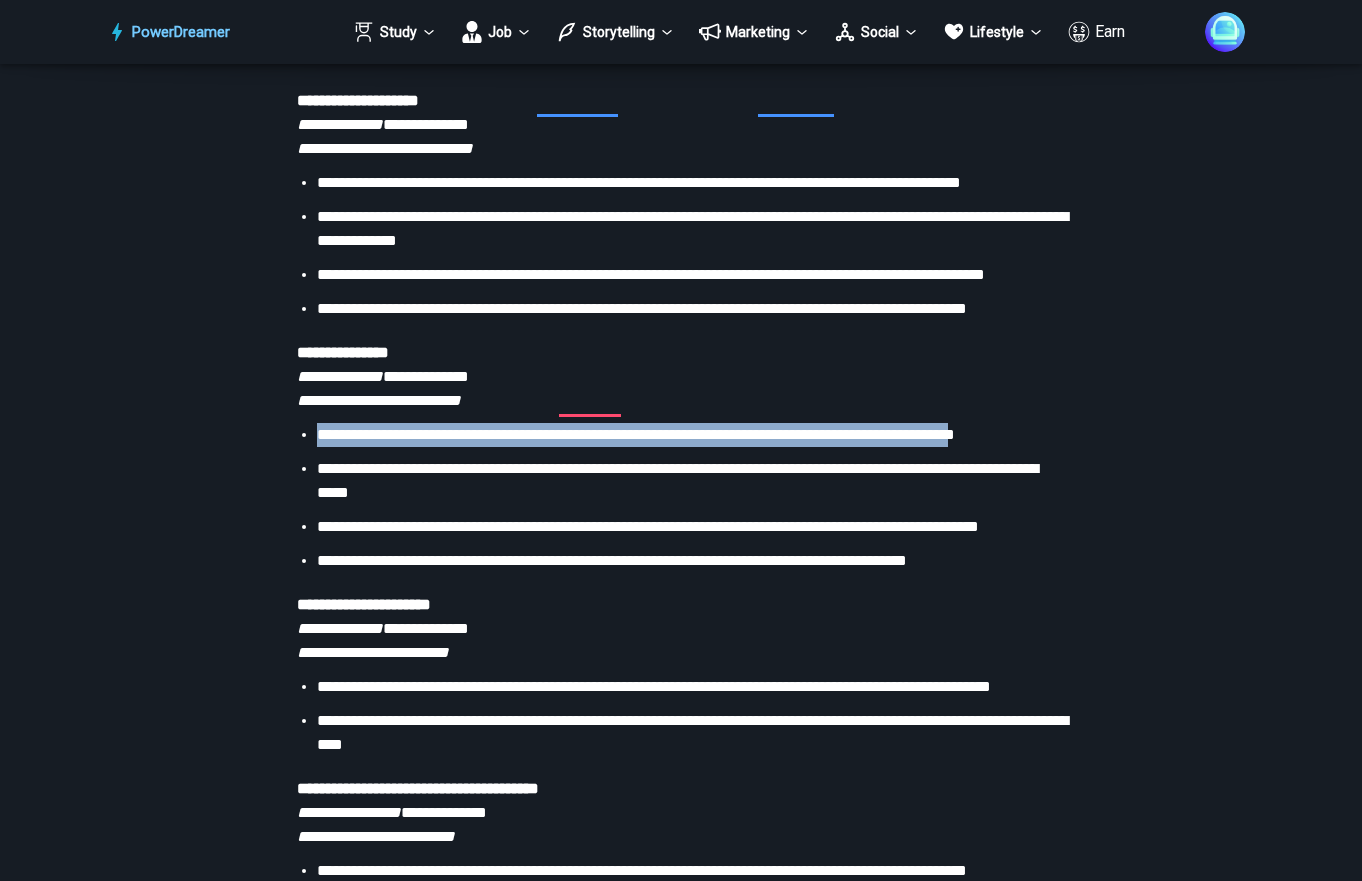drag, startPoint x: 318, startPoint y: 557, endPoint x: 377, endPoint y: 572, distance: 60.876926 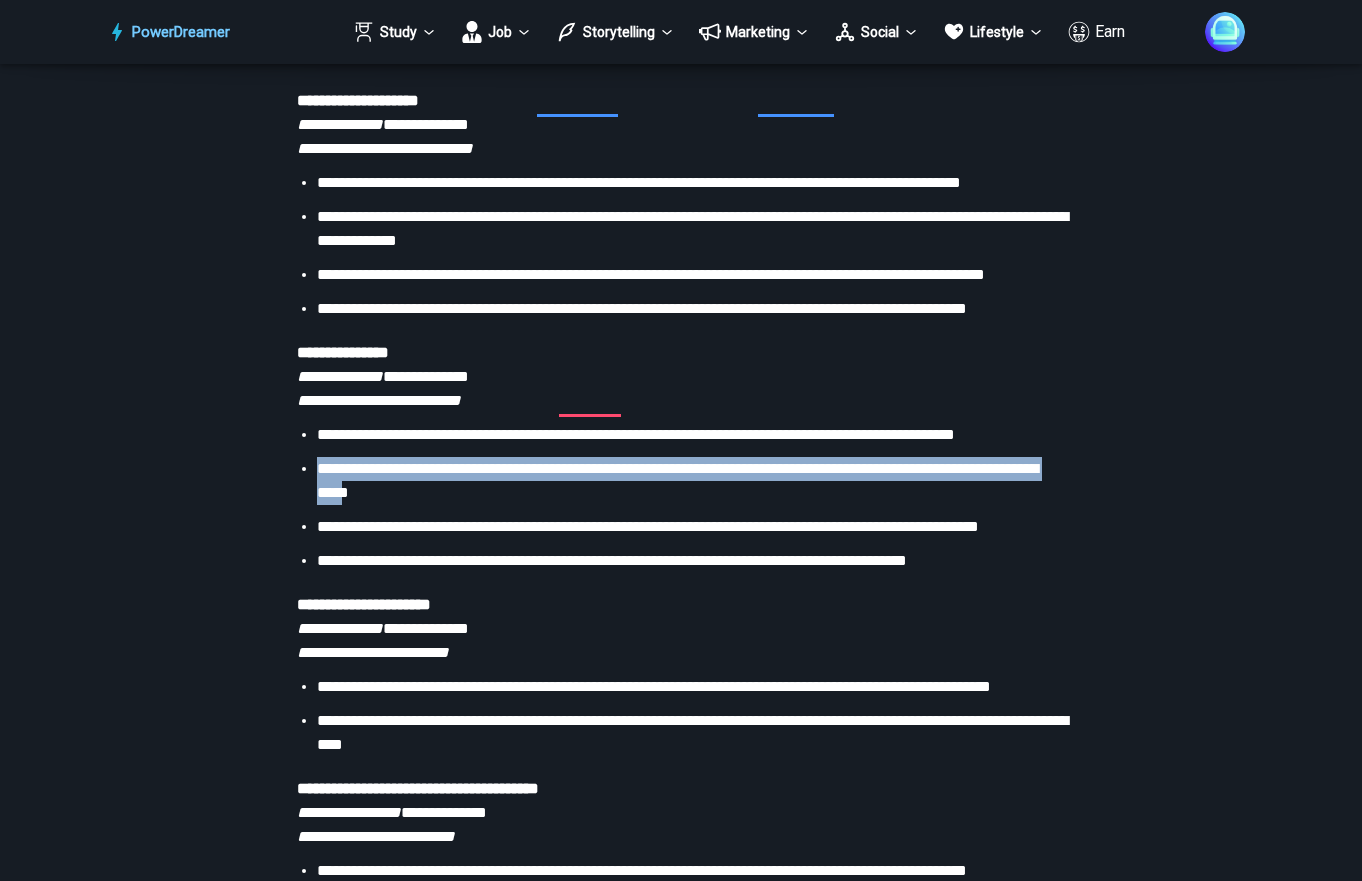 drag, startPoint x: 317, startPoint y: 613, endPoint x: 432, endPoint y: 628, distance: 115.97414 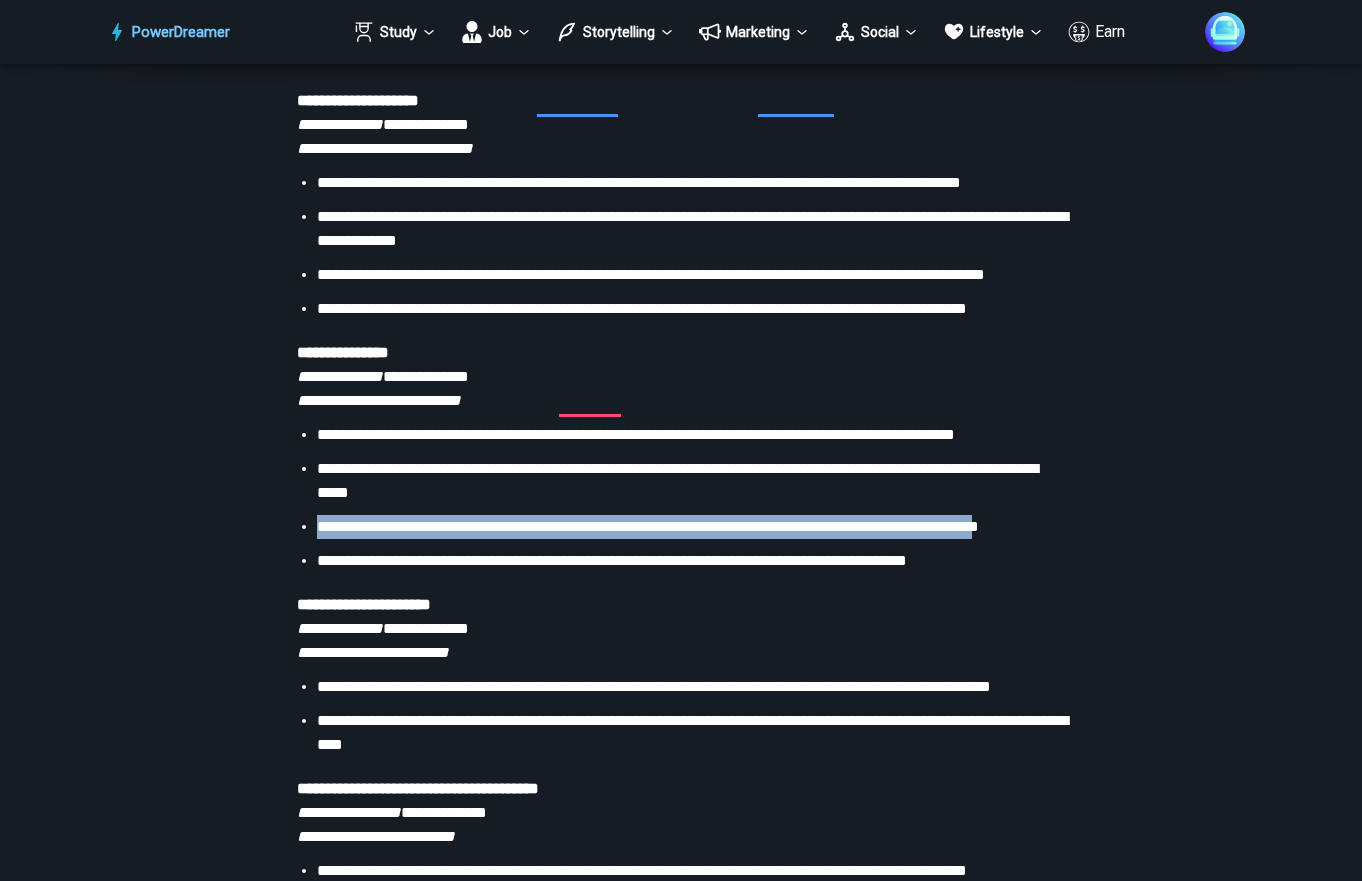 drag, startPoint x: 318, startPoint y: 668, endPoint x: 1052, endPoint y: 670, distance: 734.00275 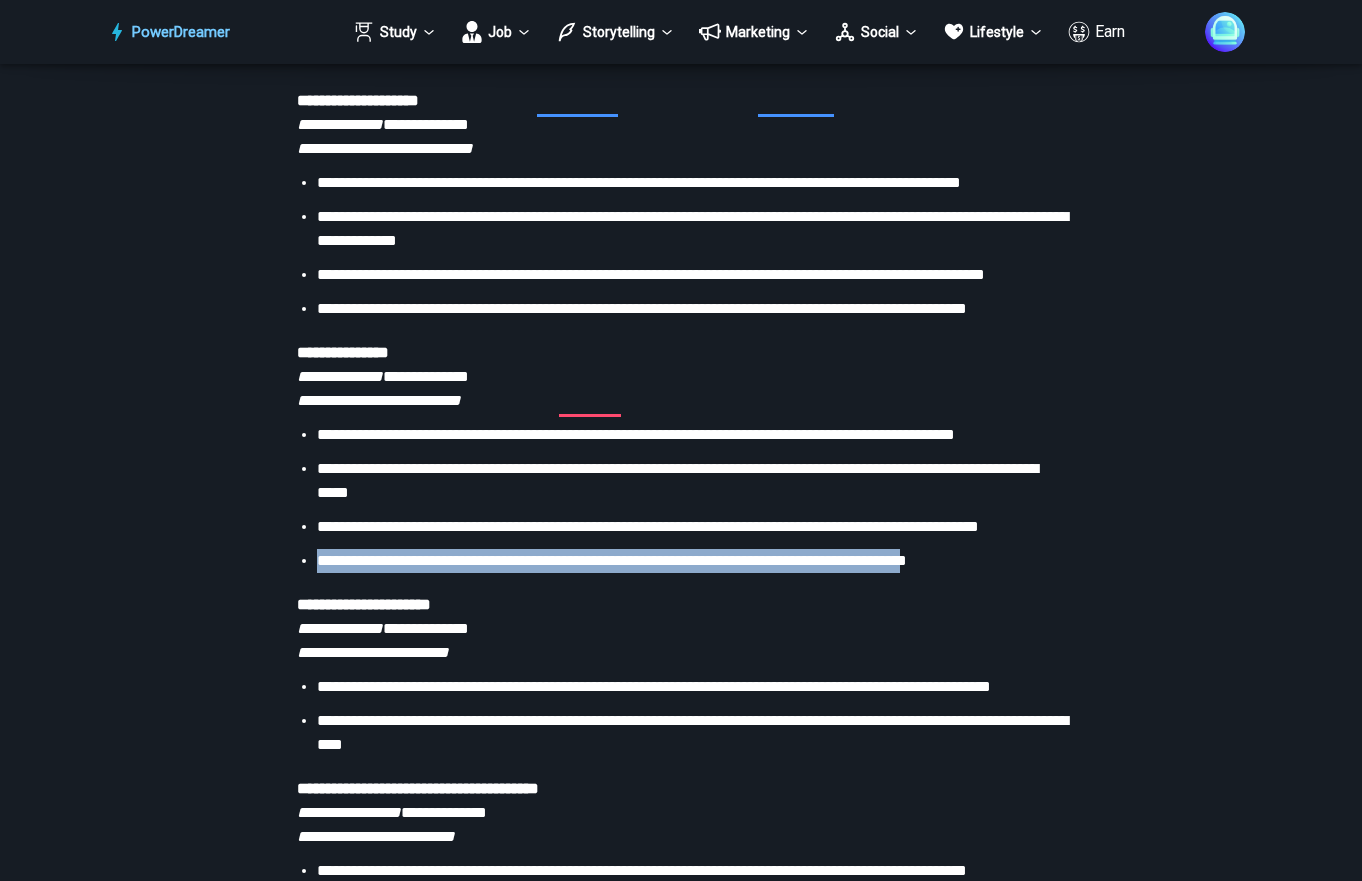 drag, startPoint x: 317, startPoint y: 710, endPoint x: 1031, endPoint y: 707, distance: 714.0063 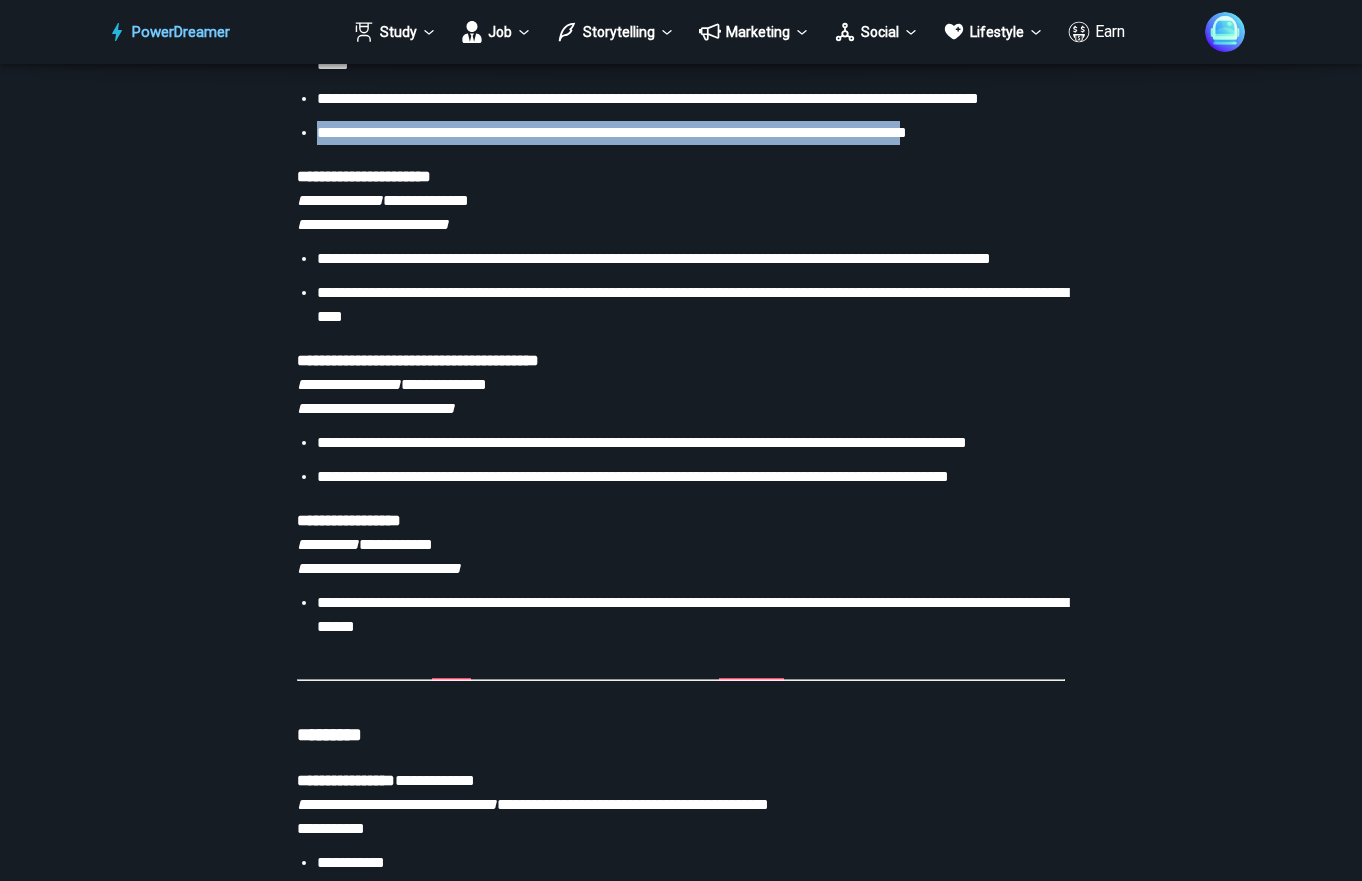 scroll, scrollTop: 4550, scrollLeft: 0, axis: vertical 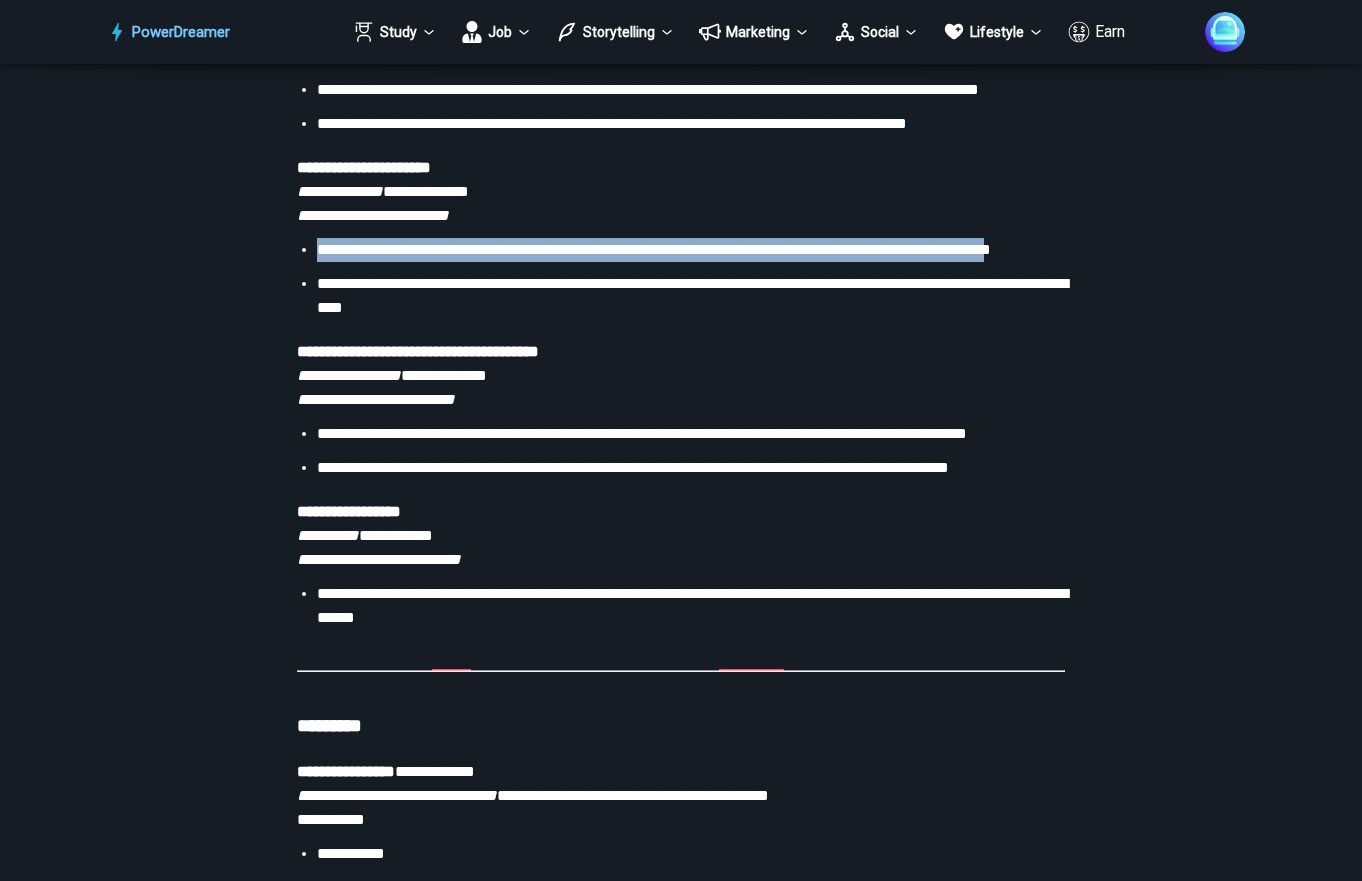 drag, startPoint x: 317, startPoint y: 392, endPoint x: 382, endPoint y: 410, distance: 67.44627 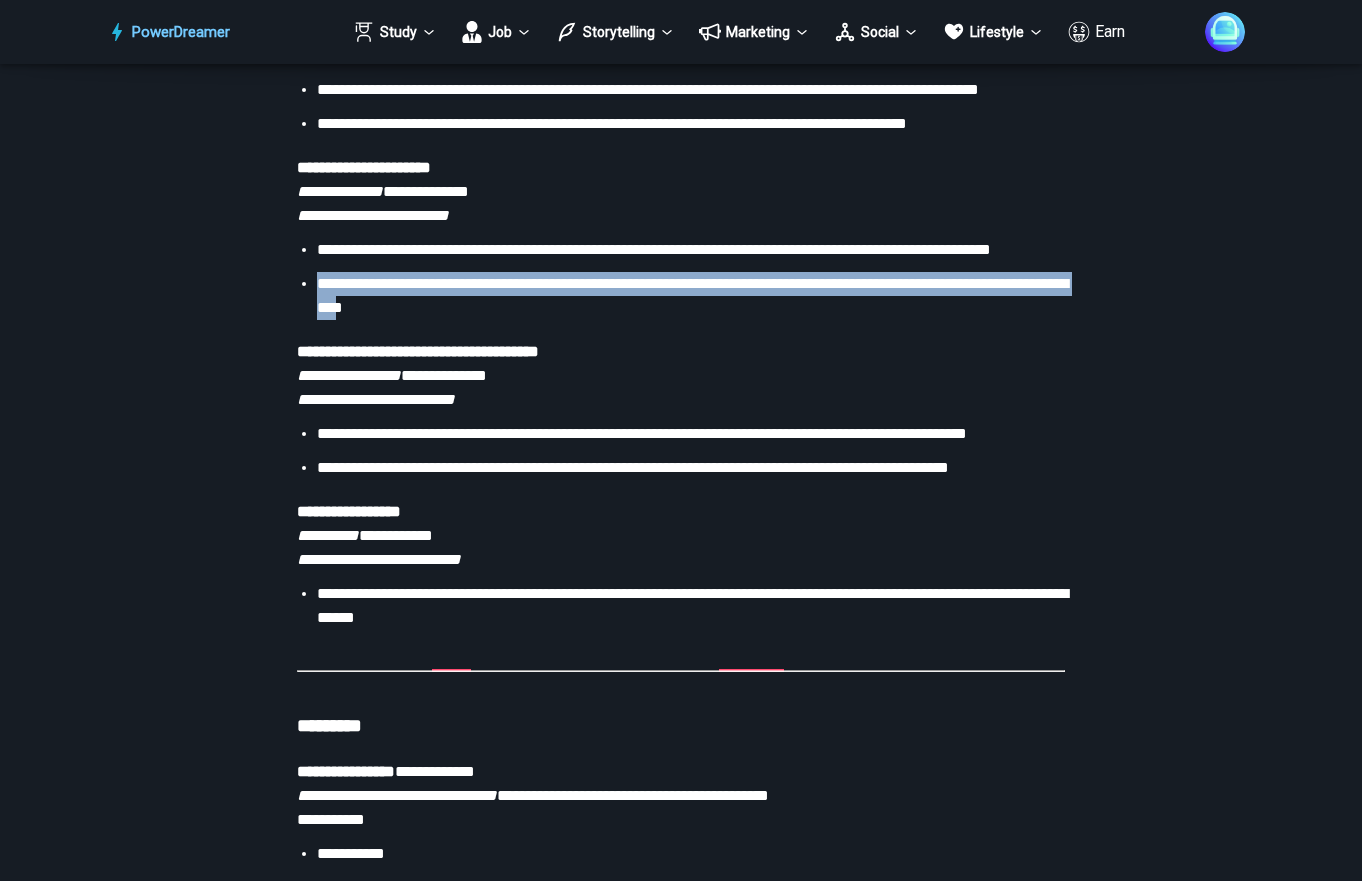 drag, startPoint x: 319, startPoint y: 452, endPoint x: 515, endPoint y: 476, distance: 197.46393 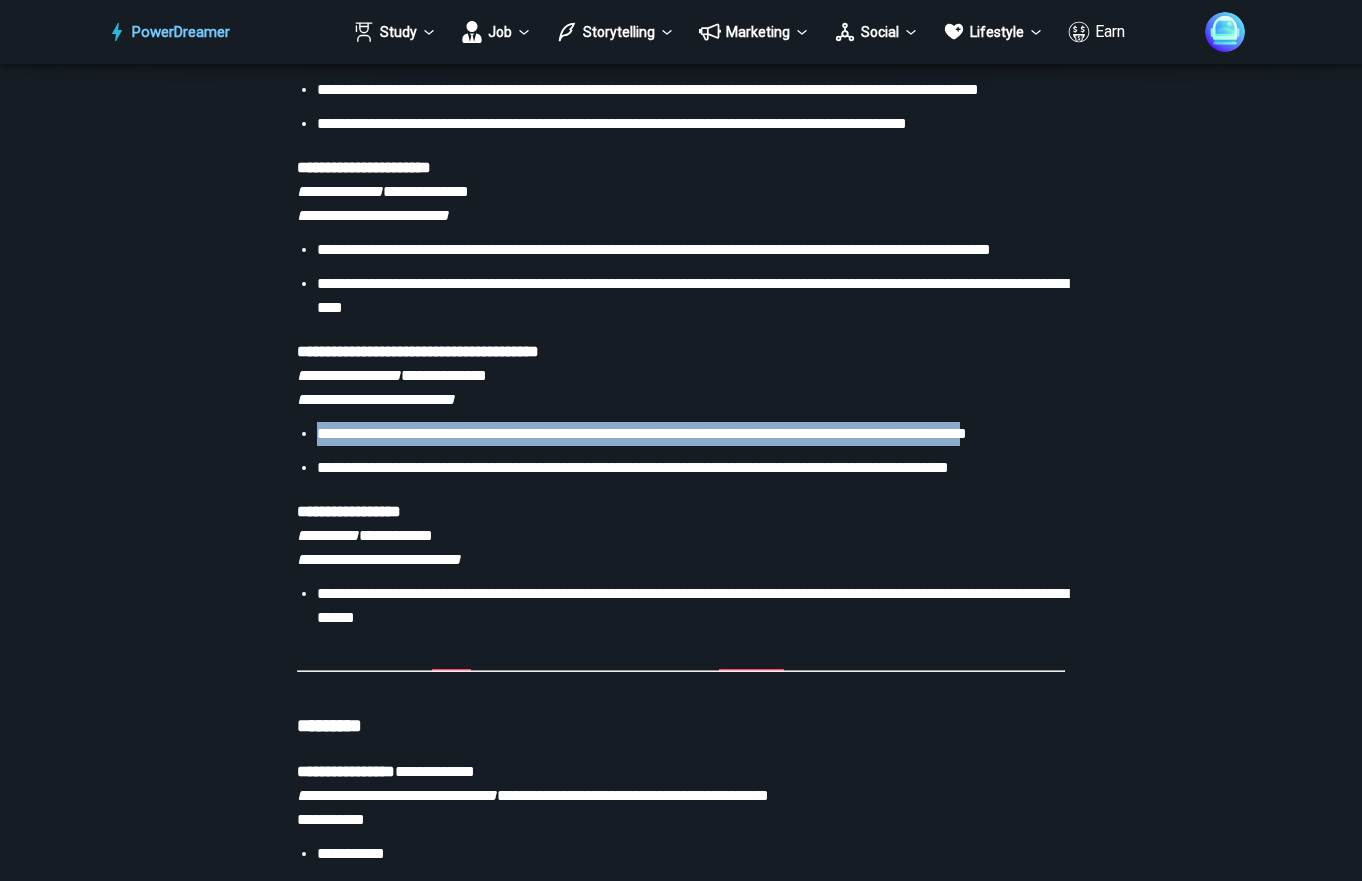 drag, startPoint x: 319, startPoint y: 598, endPoint x: 383, endPoint y: 618, distance: 67.052216 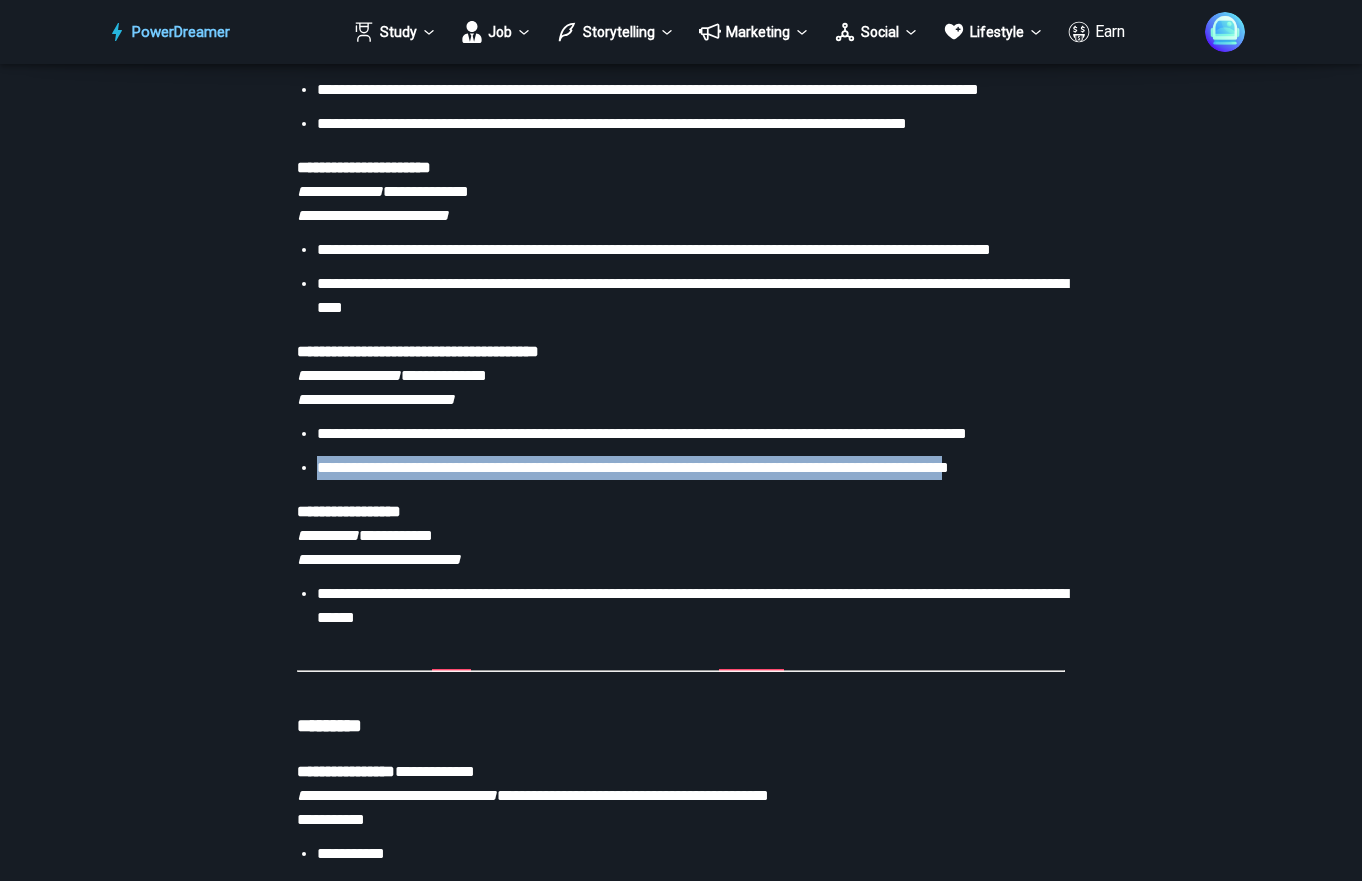 drag, startPoint x: 319, startPoint y: 661, endPoint x: 1034, endPoint y: 658, distance: 715.0063 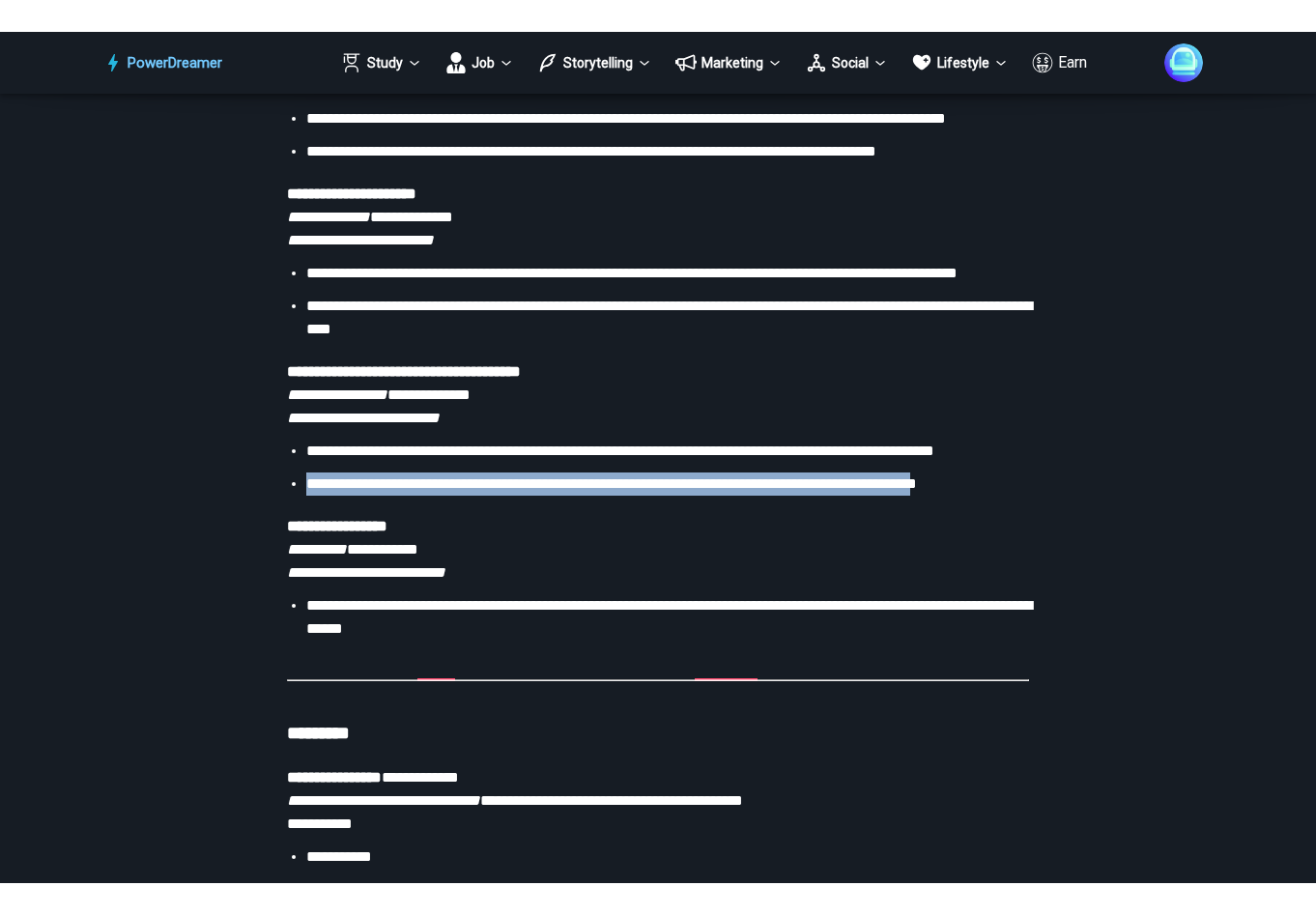 scroll, scrollTop: 4539, scrollLeft: 0, axis: vertical 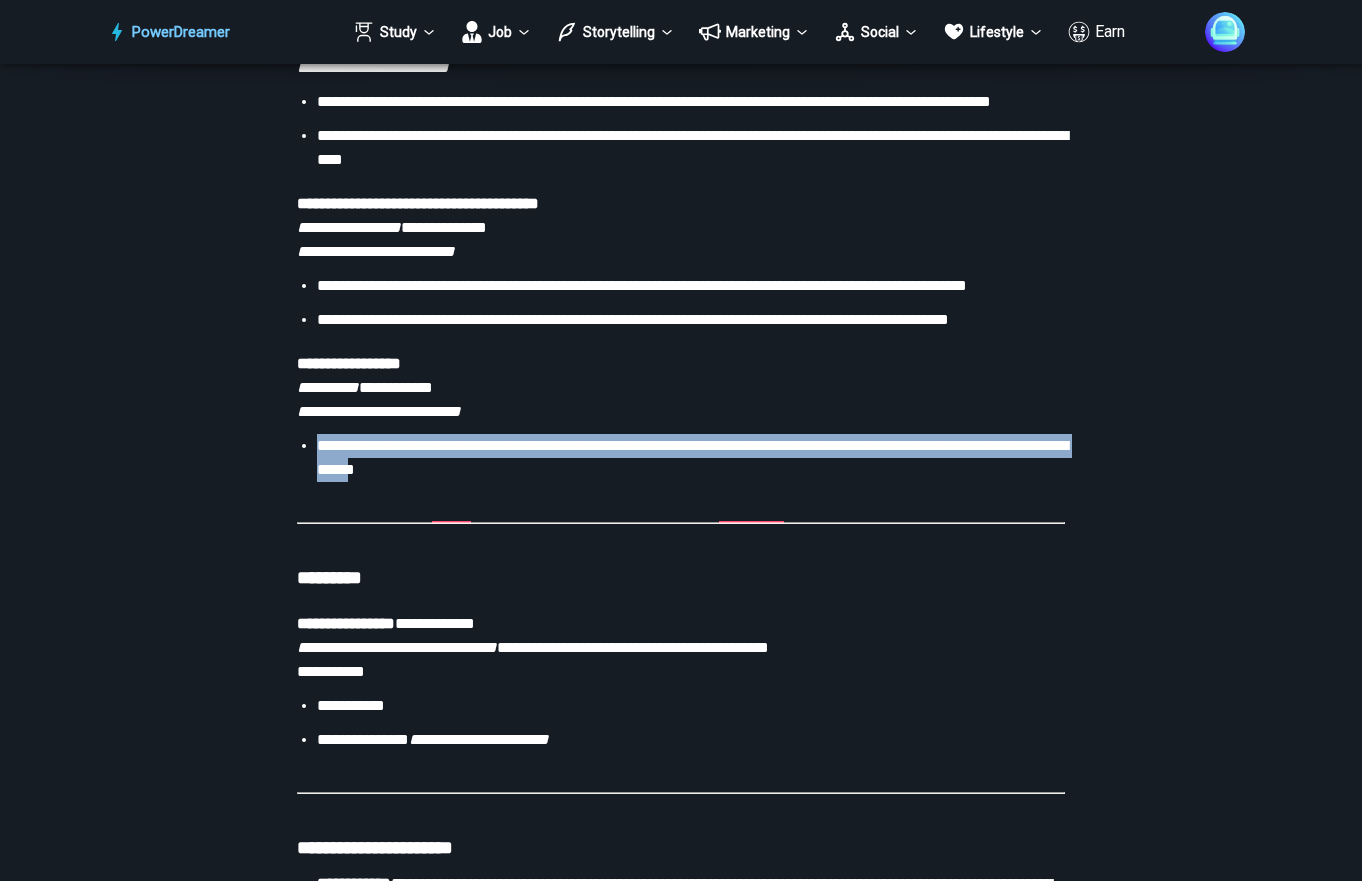 drag, startPoint x: 463, startPoint y: 661, endPoint x: 319, endPoint y: 637, distance: 145.9863 